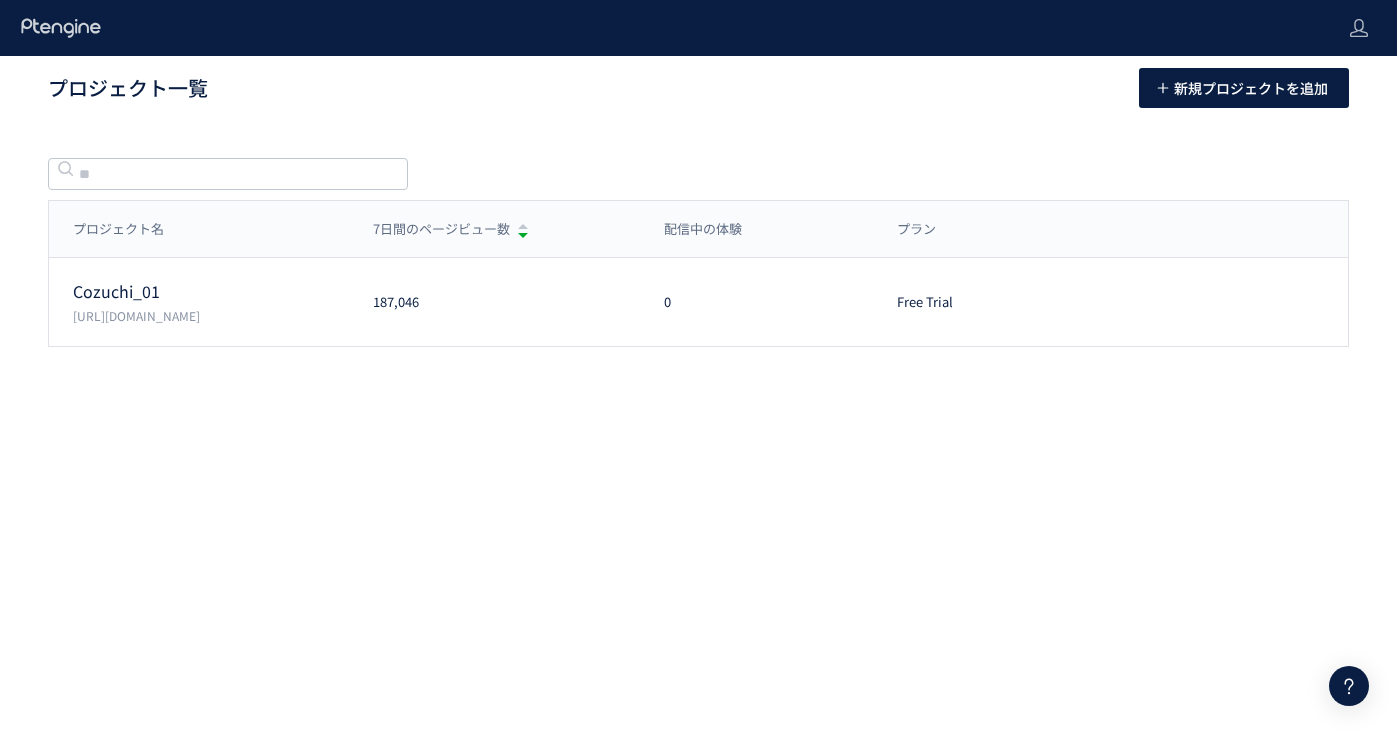 scroll, scrollTop: 0, scrollLeft: 0, axis: both 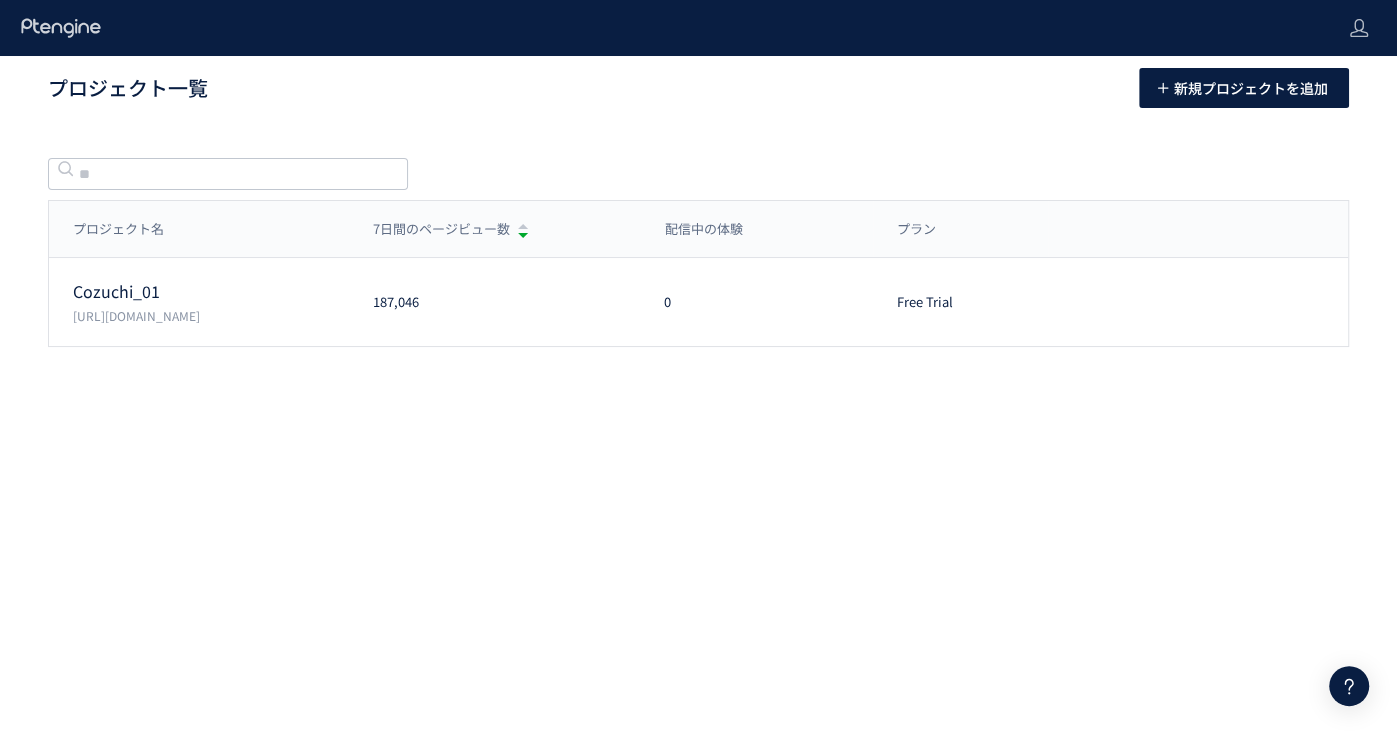 click 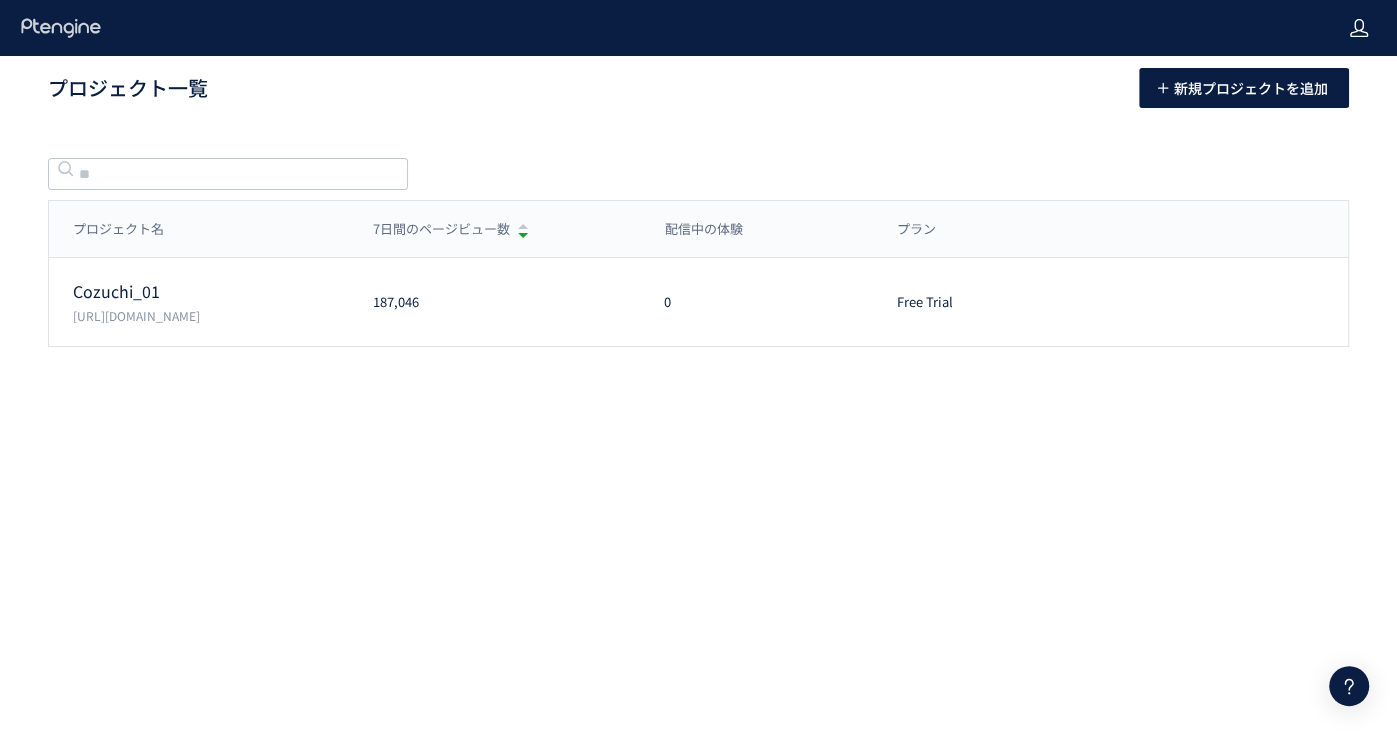 click 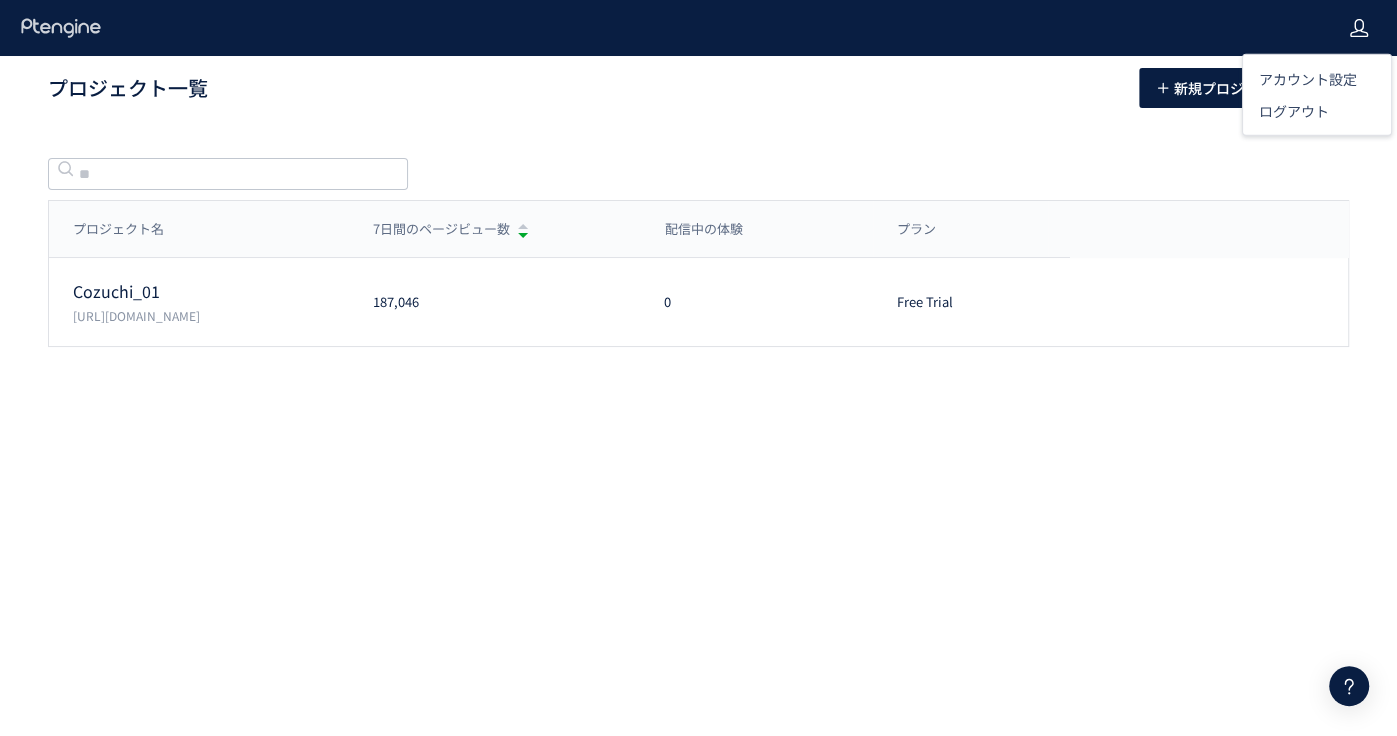 drag, startPoint x: 784, startPoint y: 162, endPoint x: 522, endPoint y: 149, distance: 262.32233 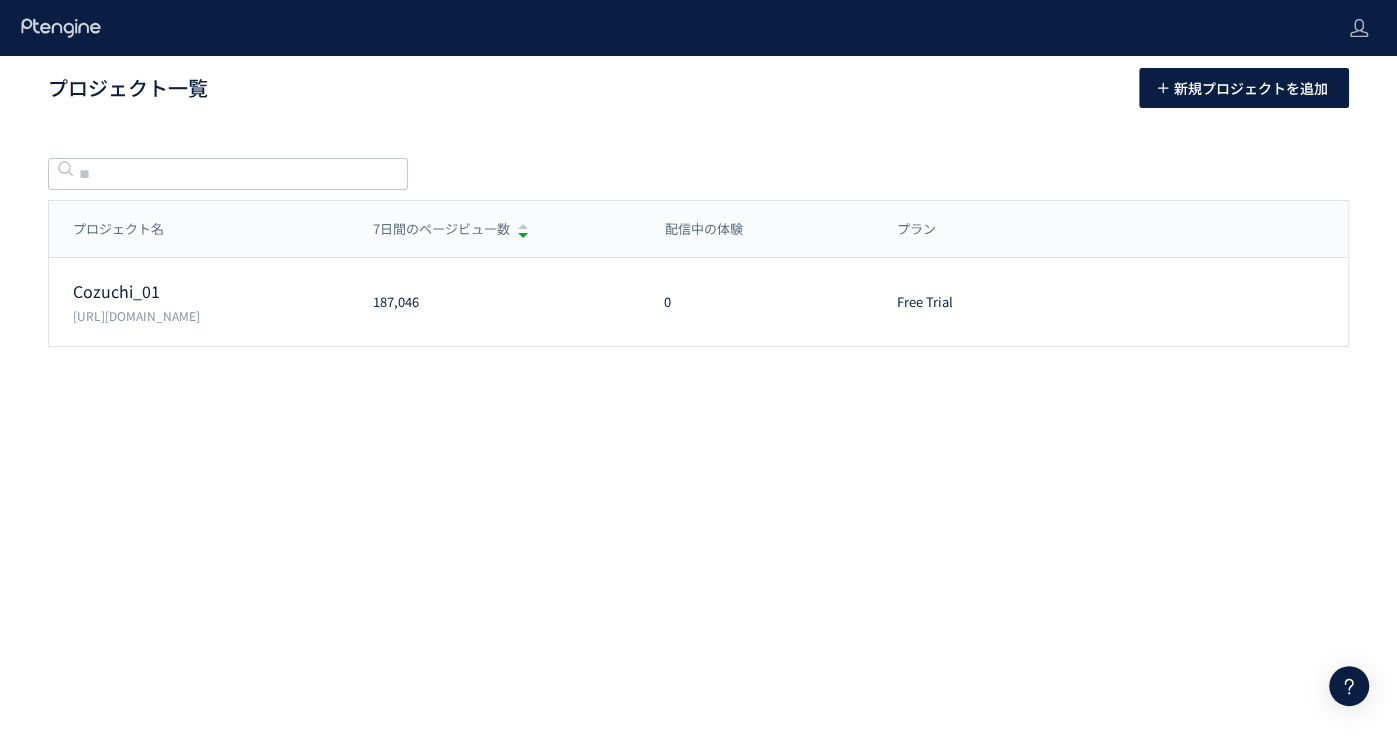 click 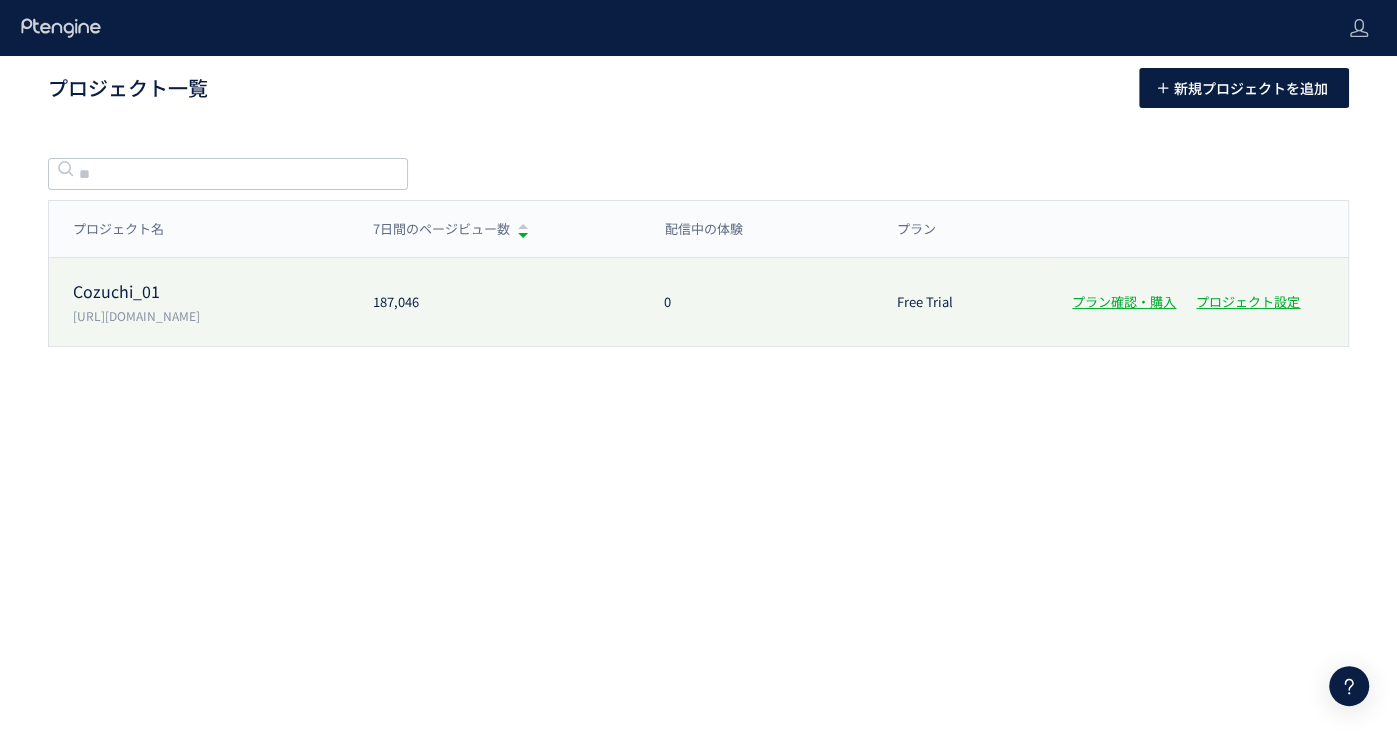 click on "Cozuchi_01" 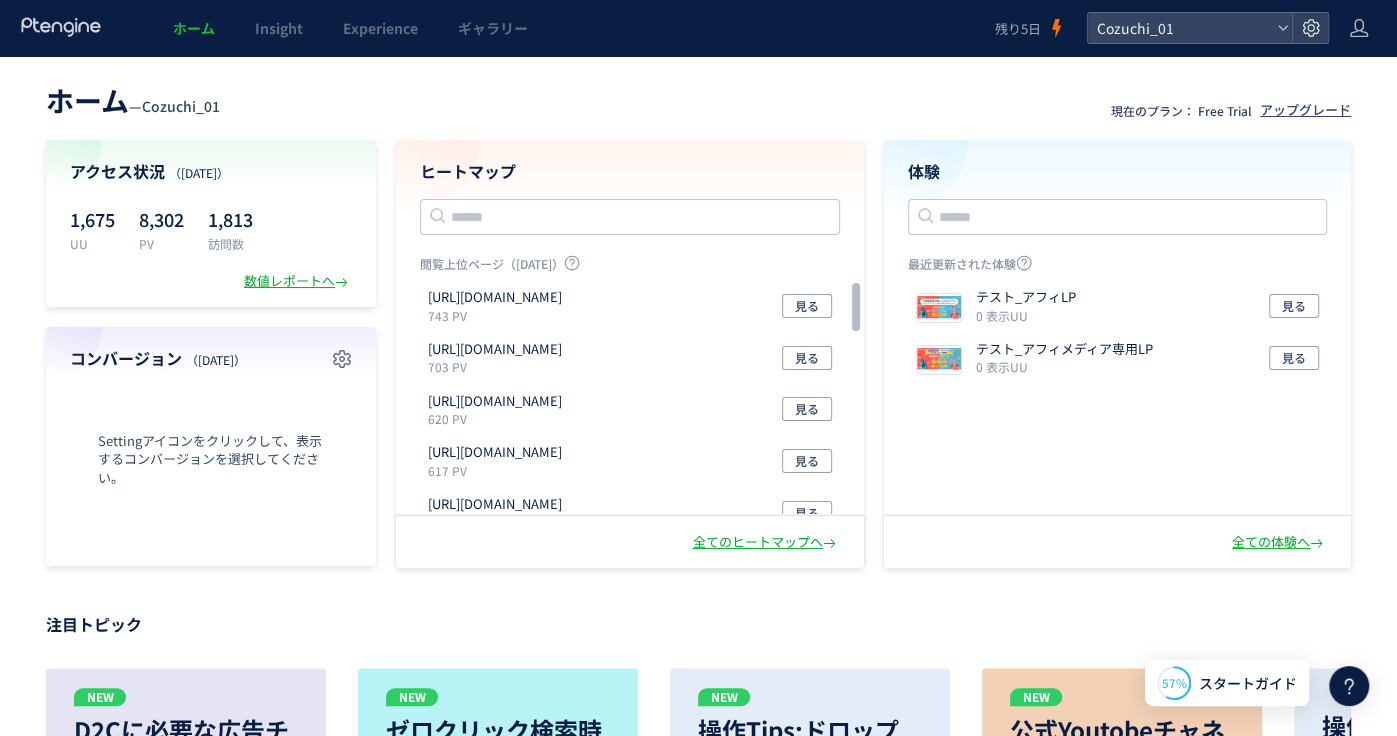 click 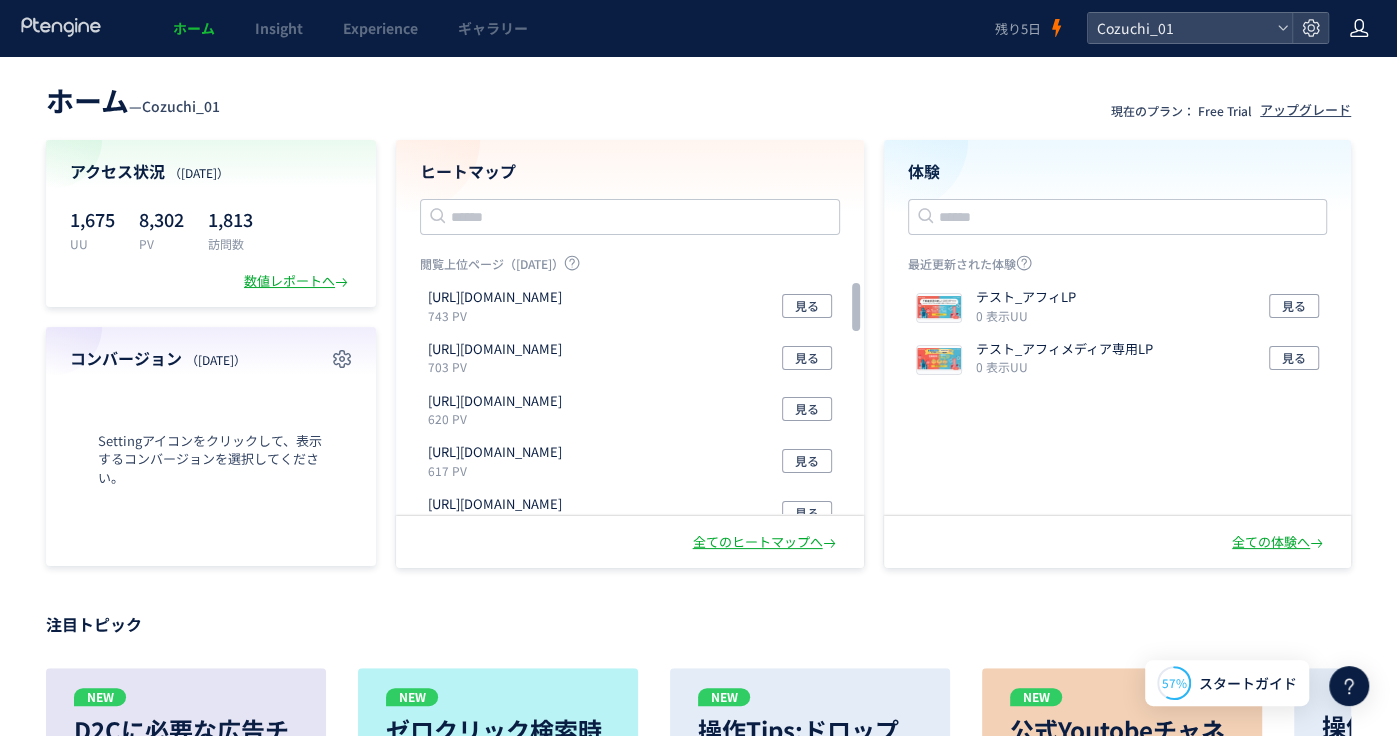 click 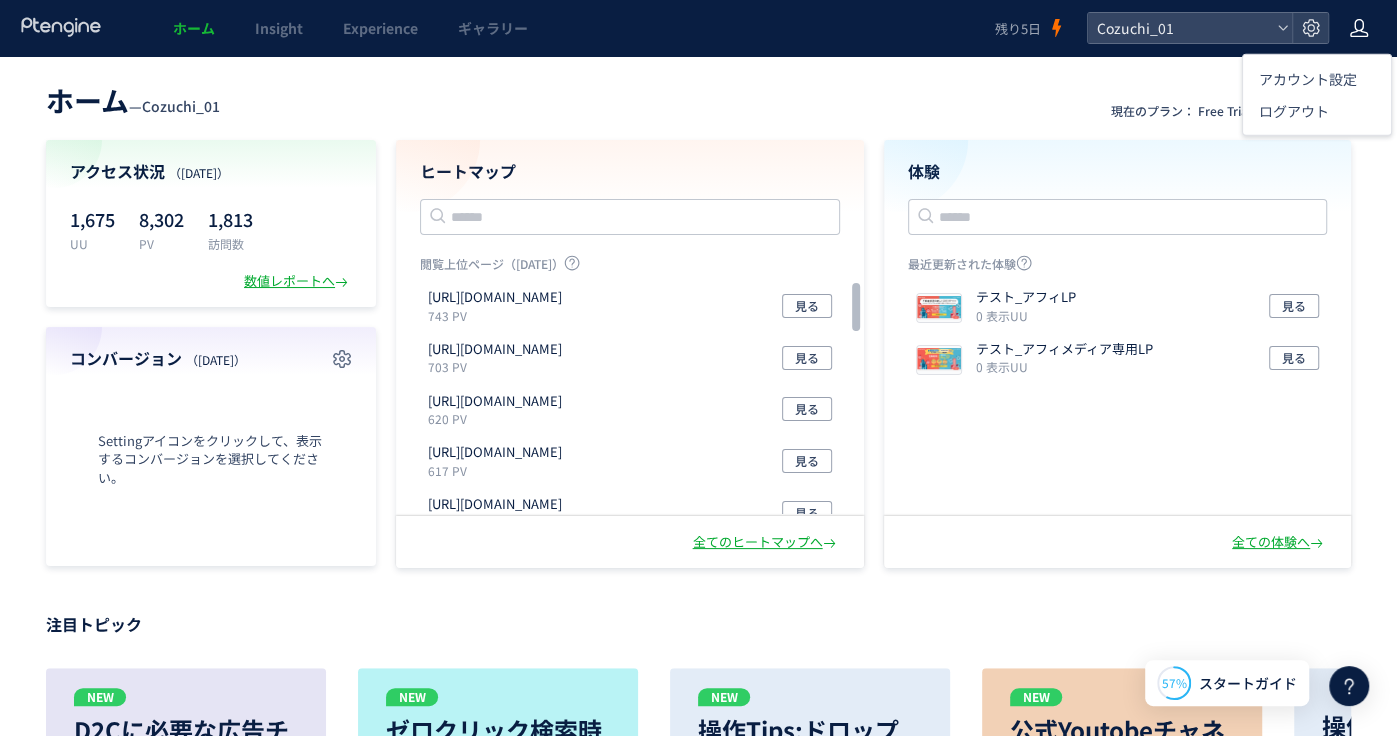 click 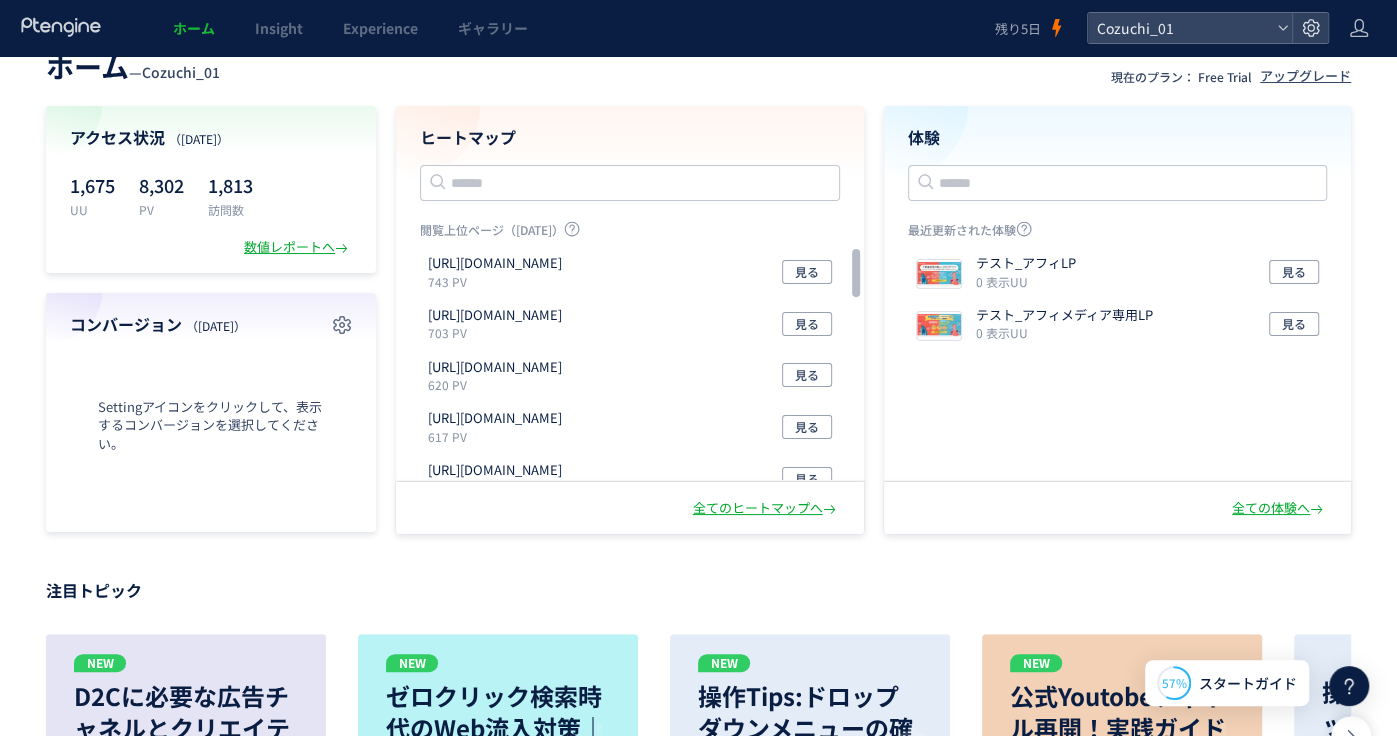 scroll, scrollTop: 0, scrollLeft: 0, axis: both 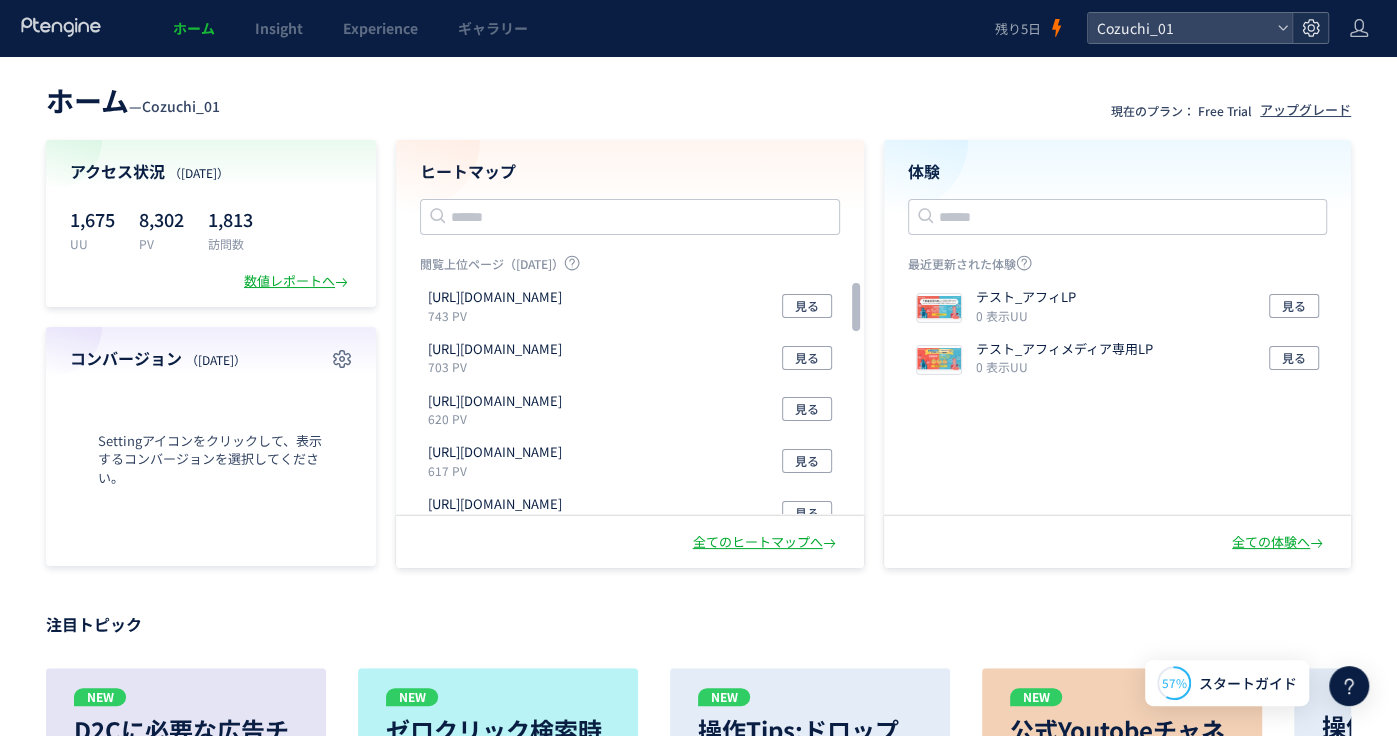 click 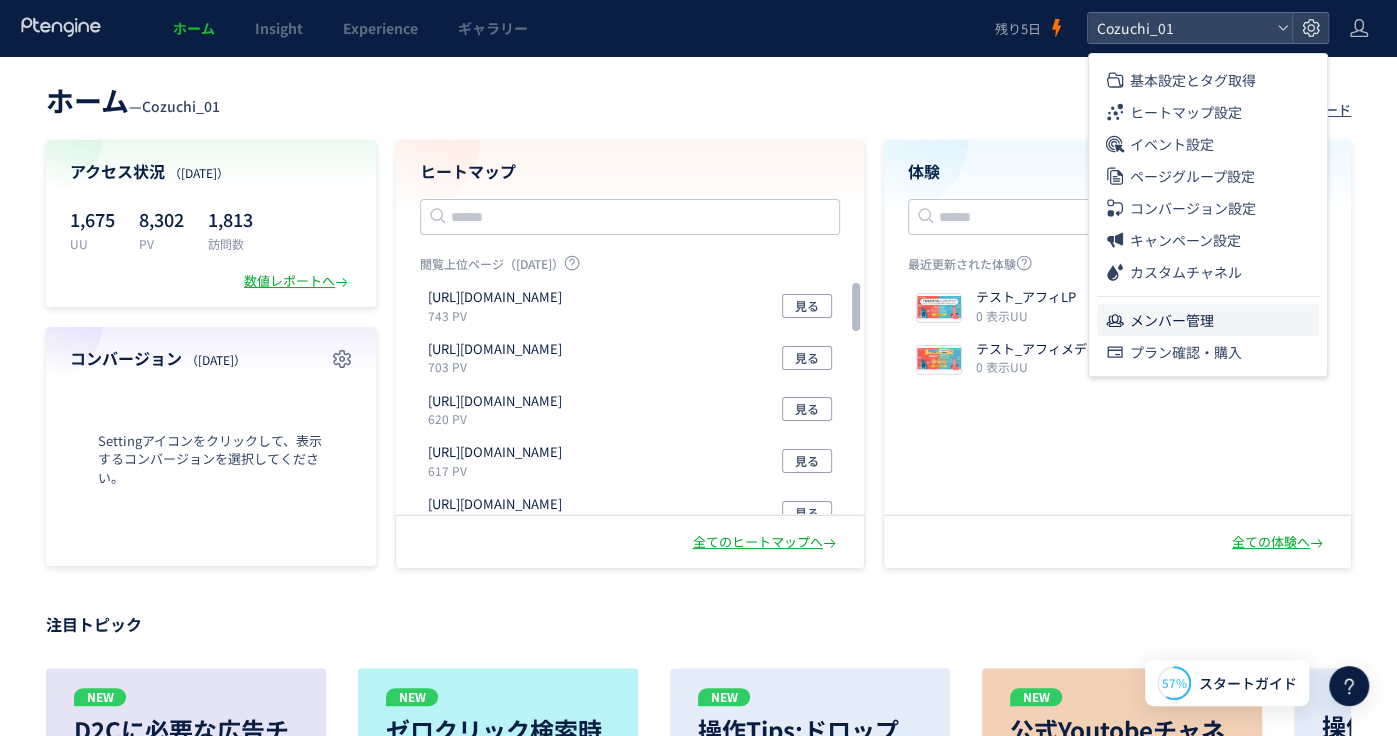 click on "メンバー管理" 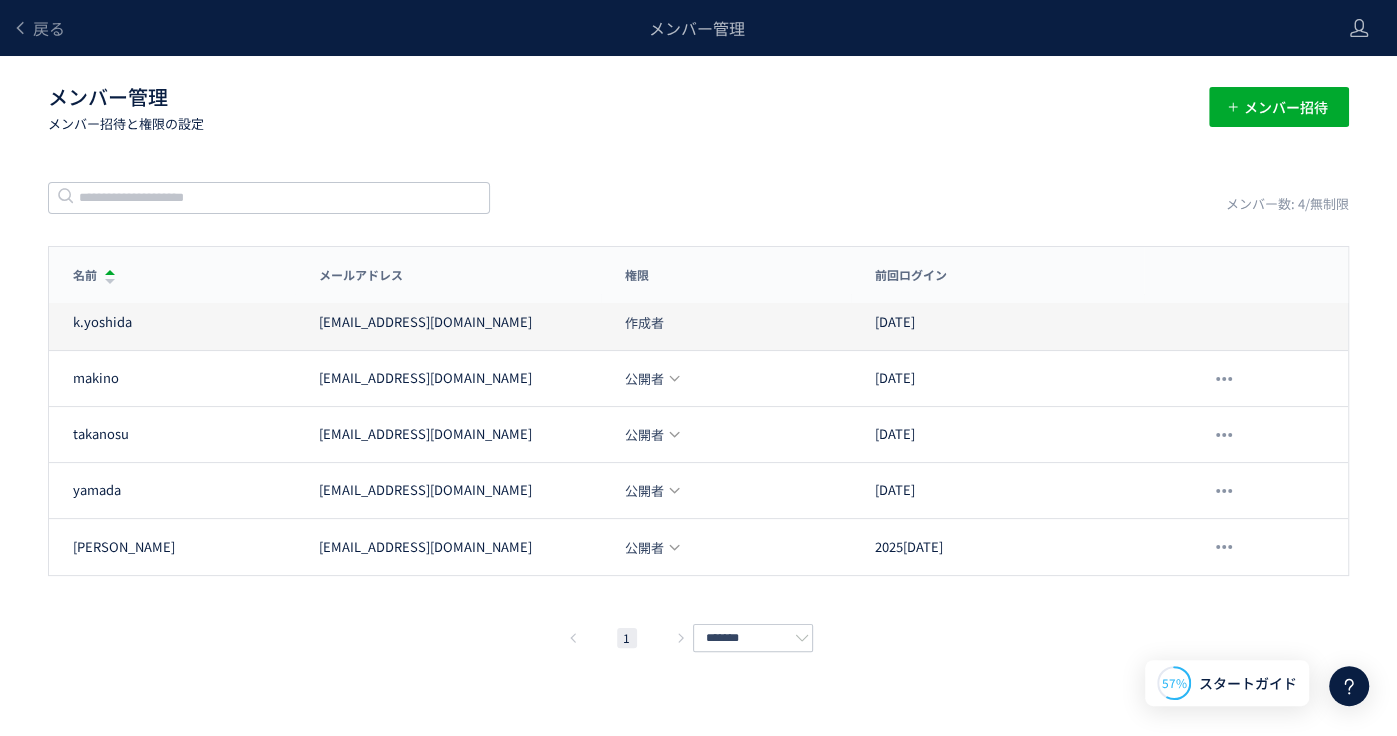click on "[PERSON_NAME] [PERSON_NAME][EMAIL_ADDRESS][DOMAIN_NAME] 作成者 [DATE]" 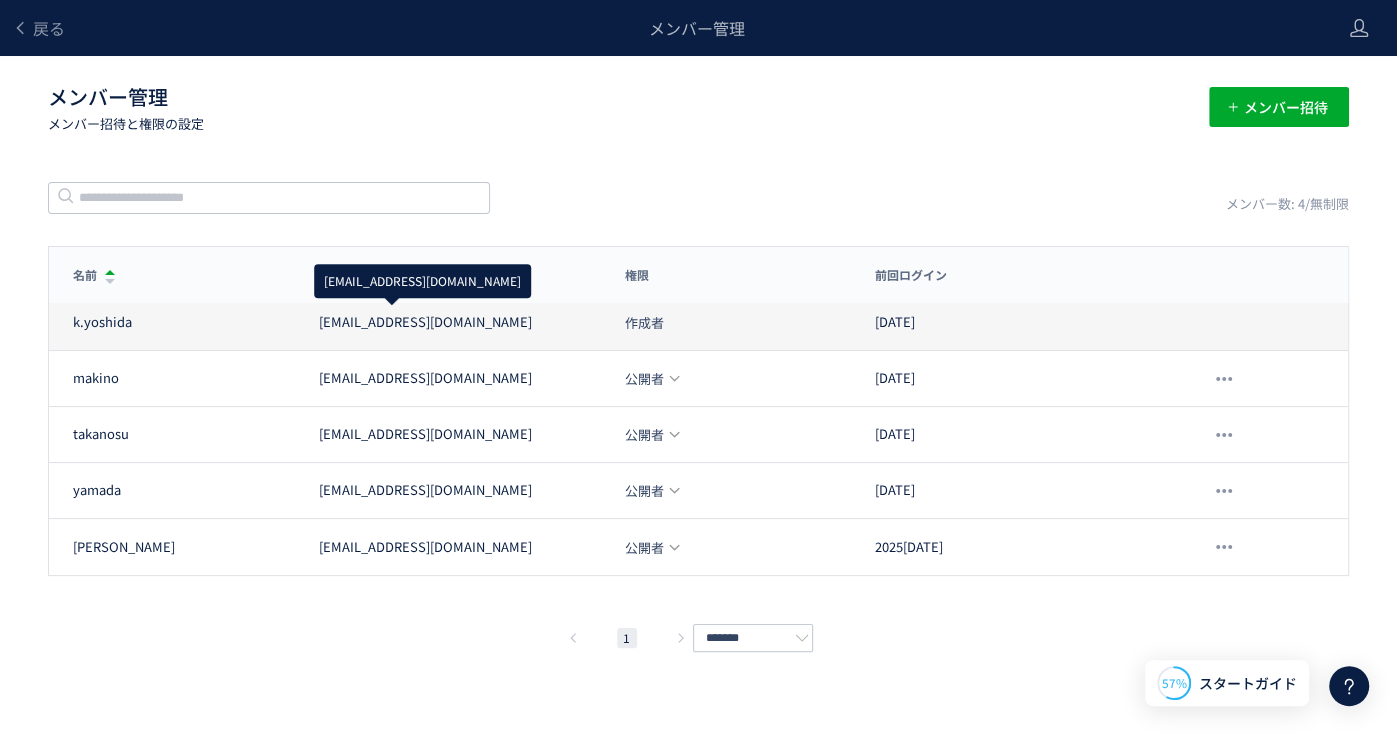 click on "[EMAIL_ADDRESS][DOMAIN_NAME]" 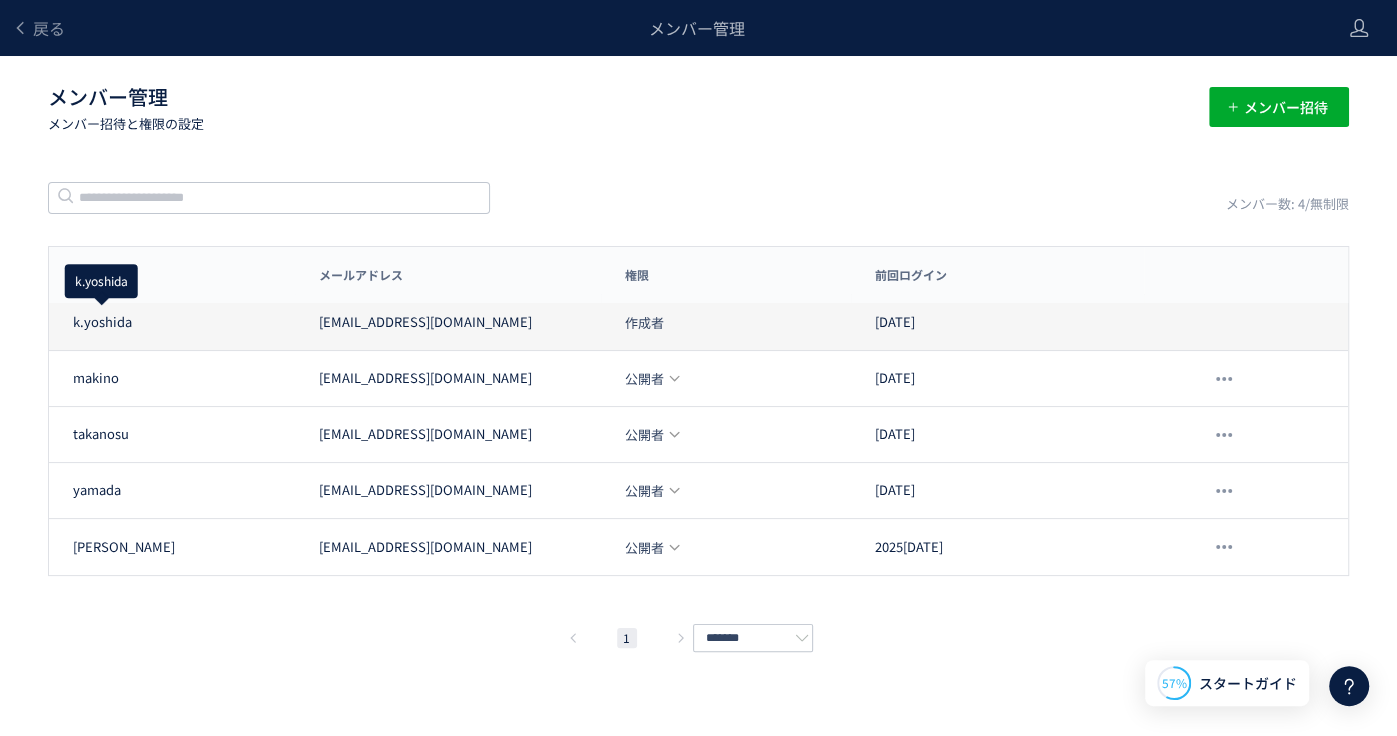 drag, startPoint x: 100, startPoint y: 320, endPoint x: 536, endPoint y: 311, distance: 436.09286 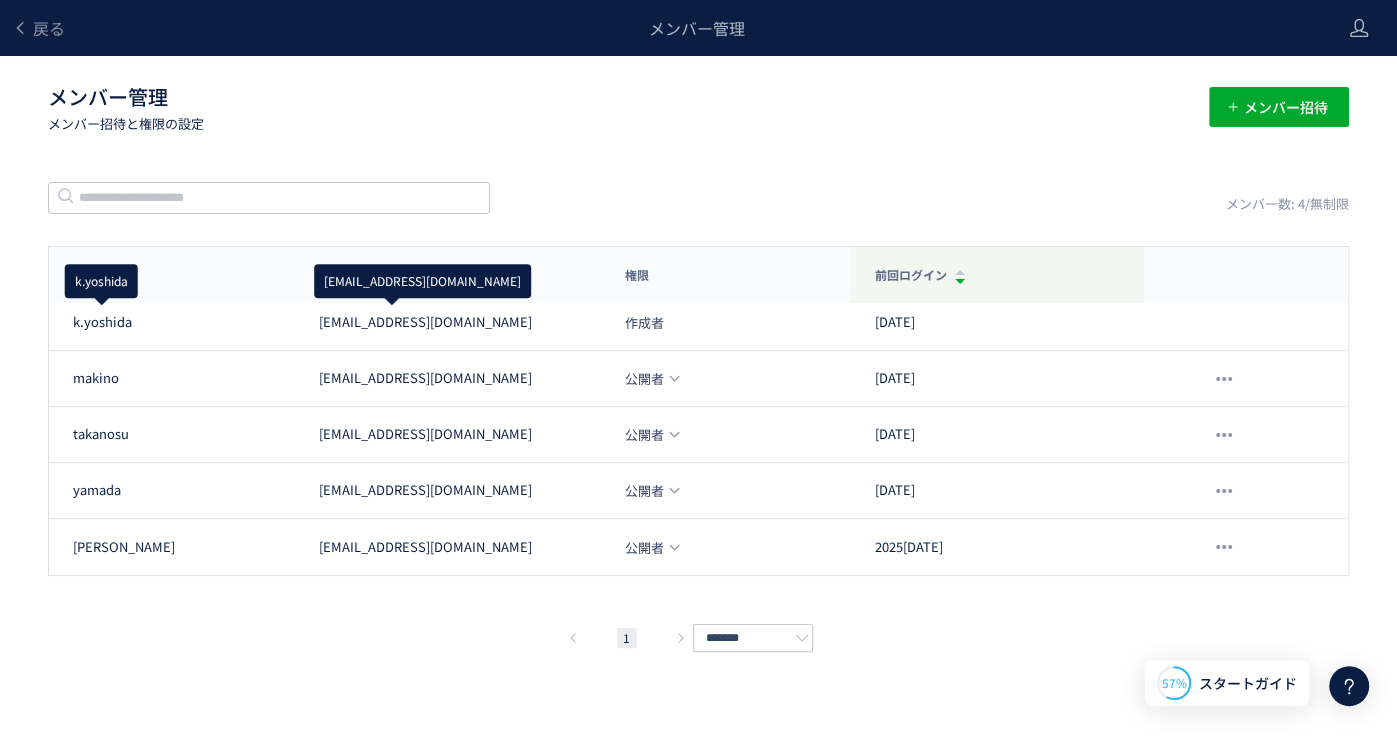 drag, startPoint x: 730, startPoint y: 301, endPoint x: 926, endPoint y: 283, distance: 196.8248 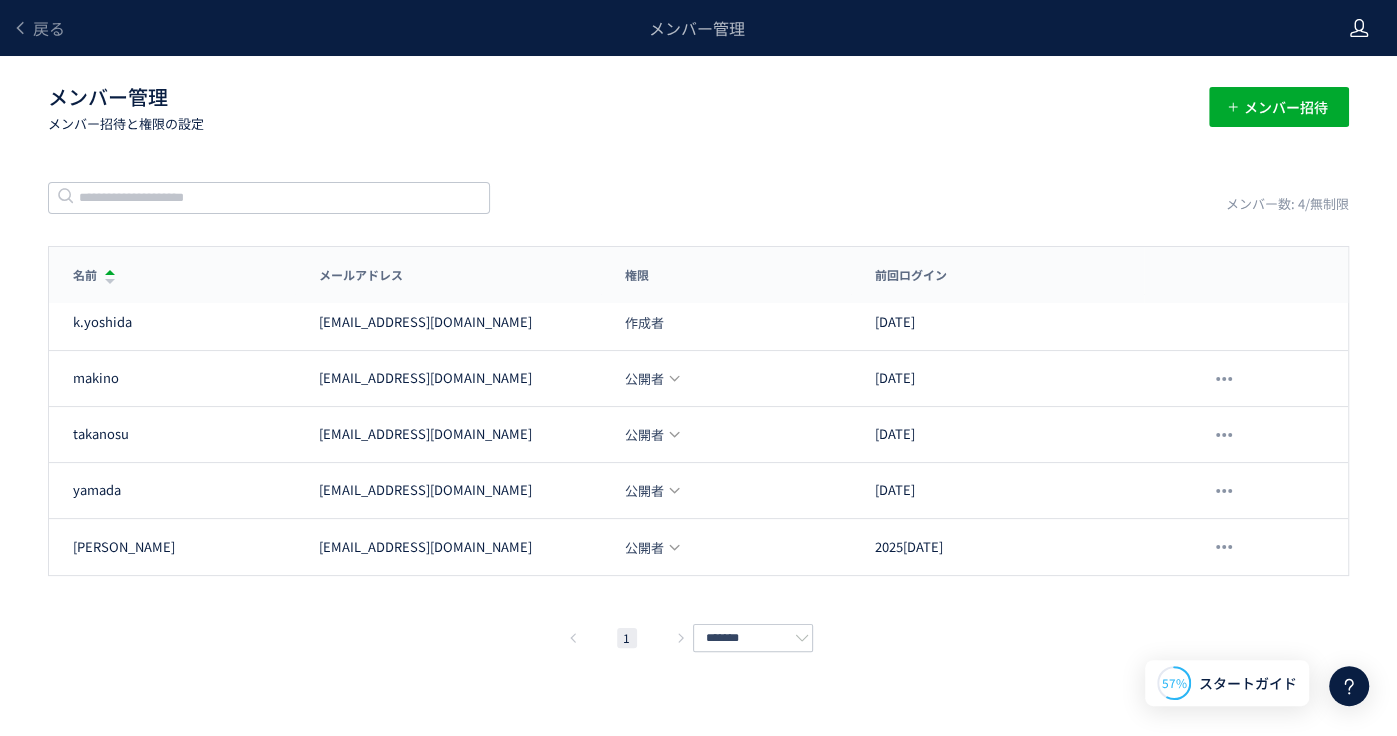 click 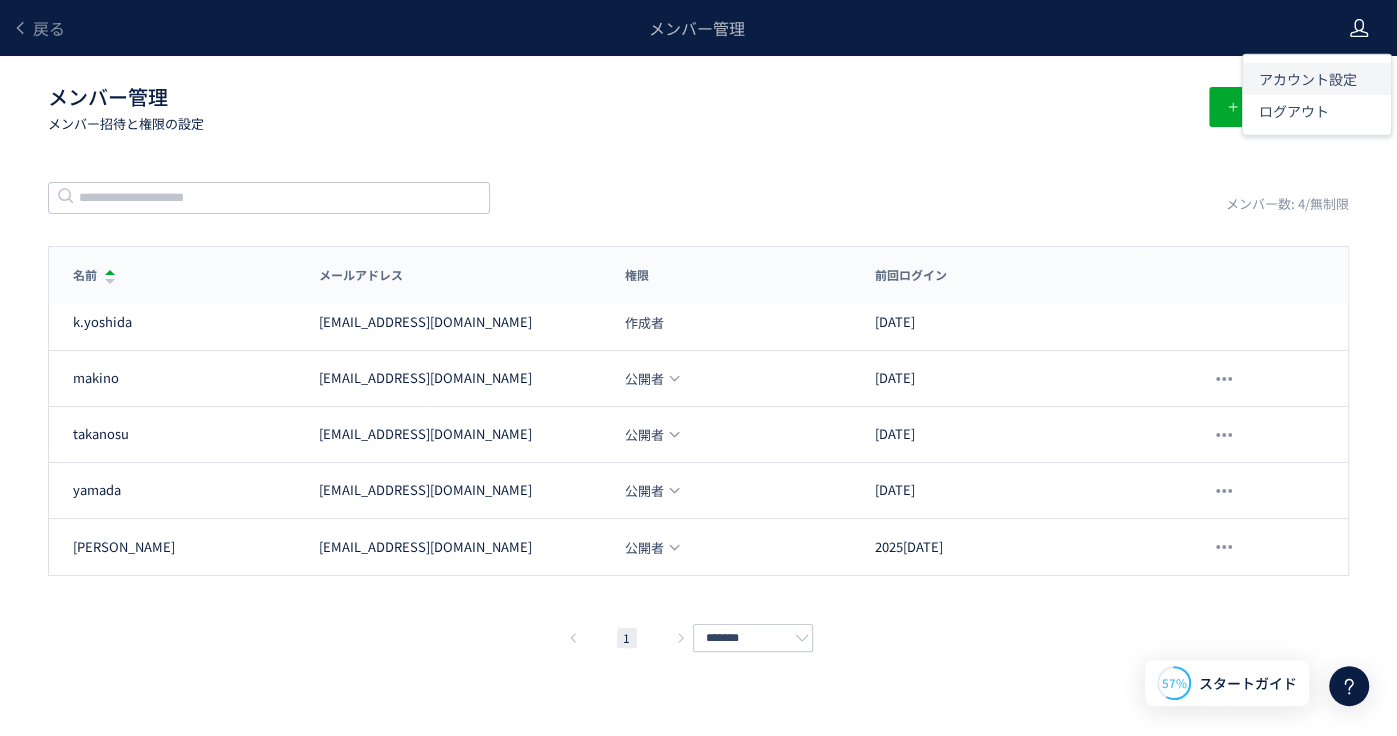 click on "アカウント設定" at bounding box center [1308, 79] 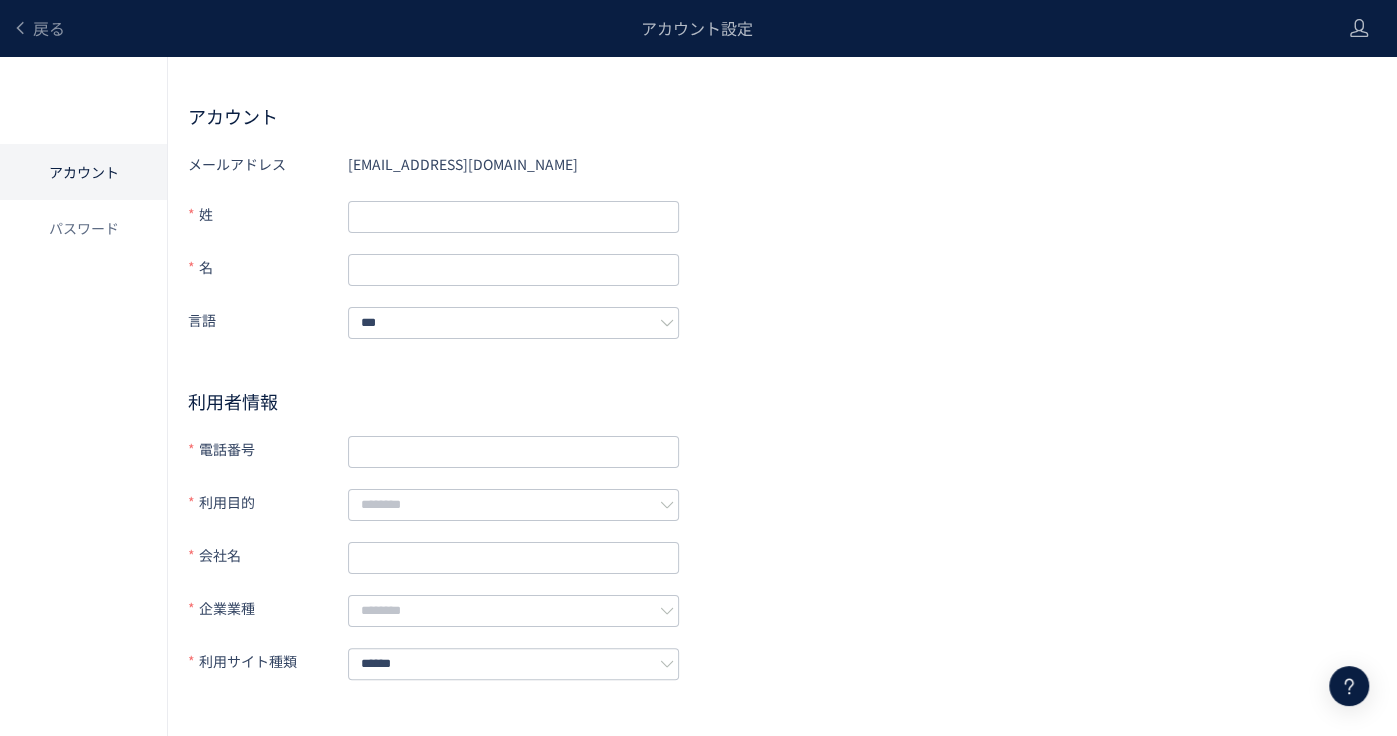 click on "[EMAIL_ADDRESS][DOMAIN_NAME]" 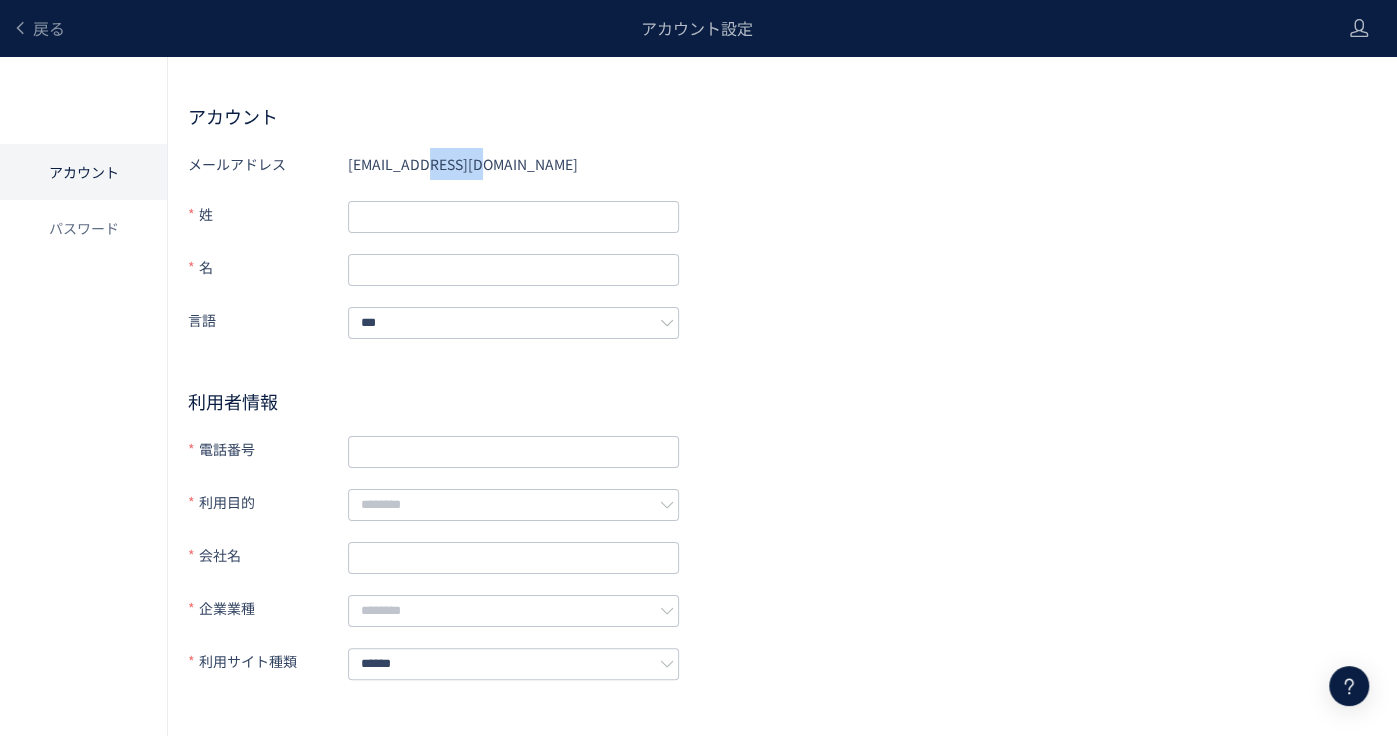 drag, startPoint x: 431, startPoint y: 155, endPoint x: 387, endPoint y: 161, distance: 44.407207 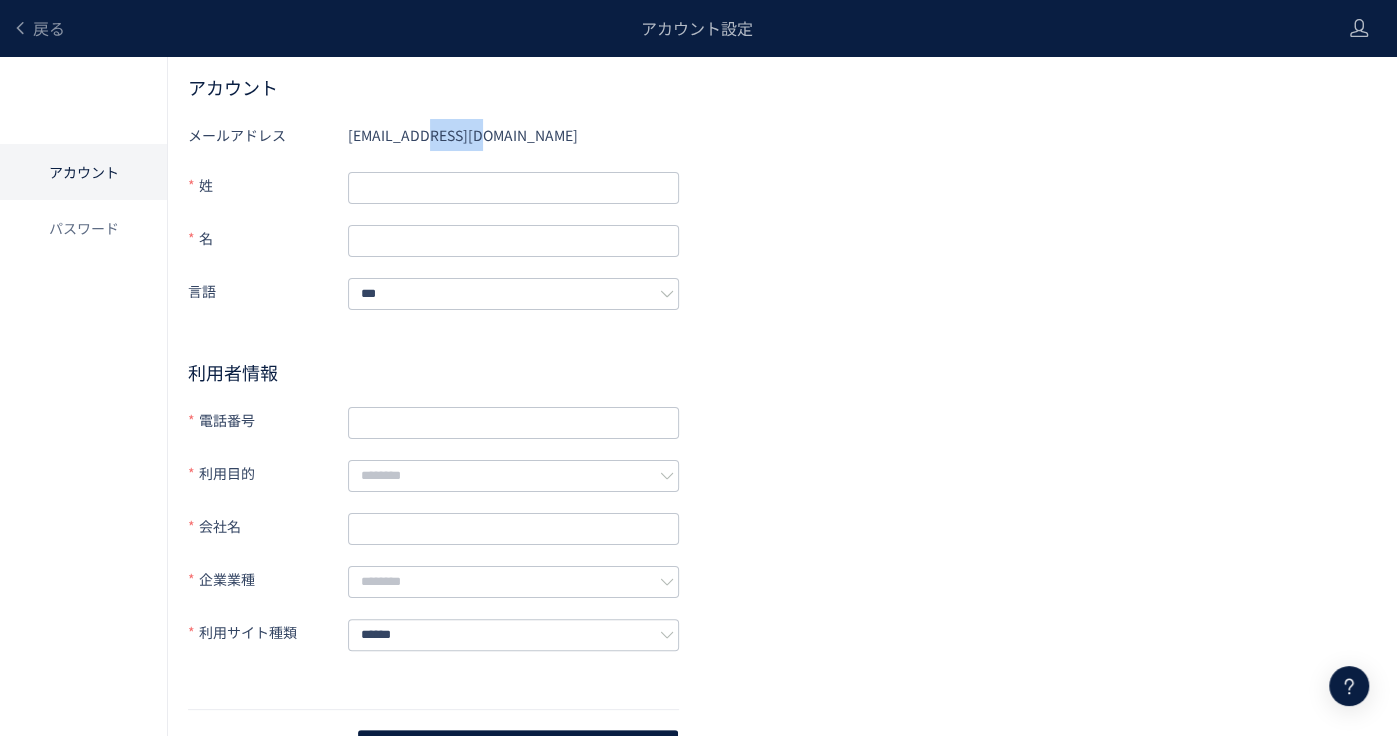 scroll, scrollTop: 0, scrollLeft: 0, axis: both 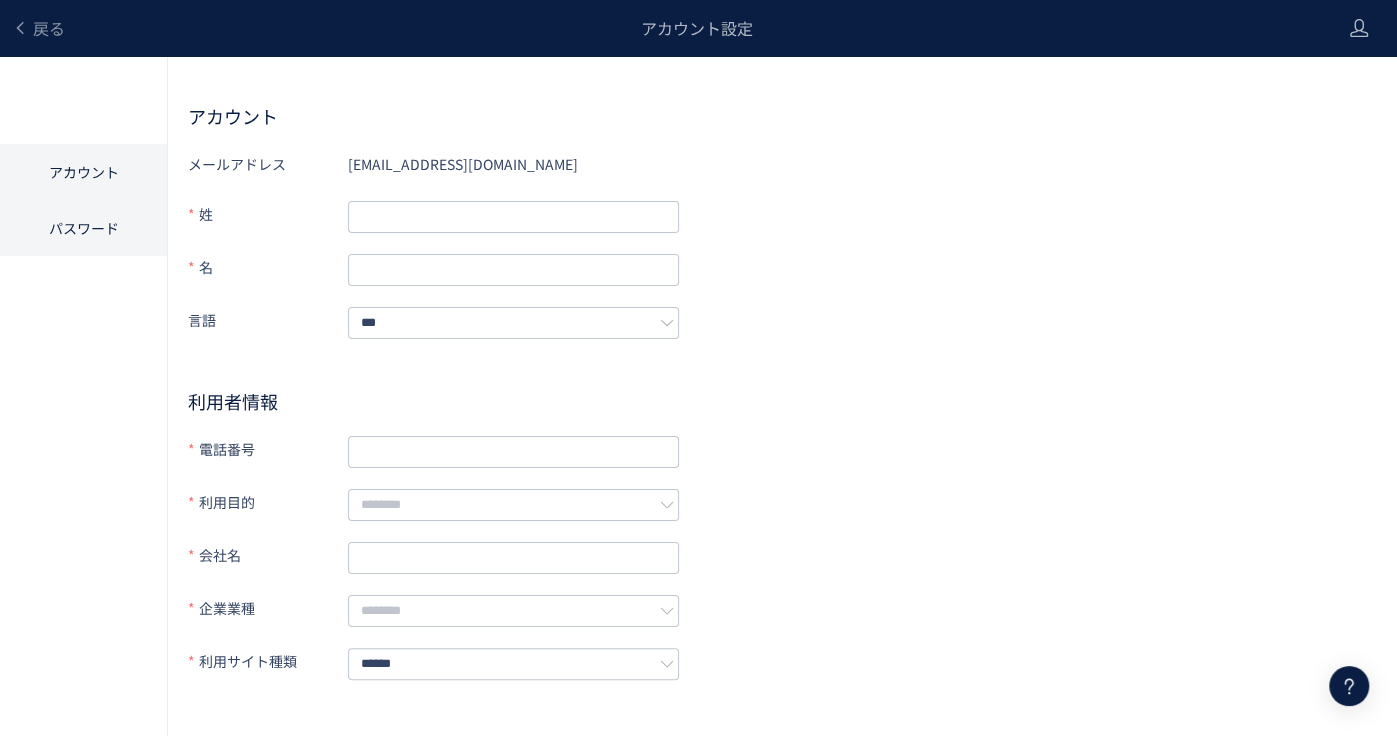 click on "パスワード" 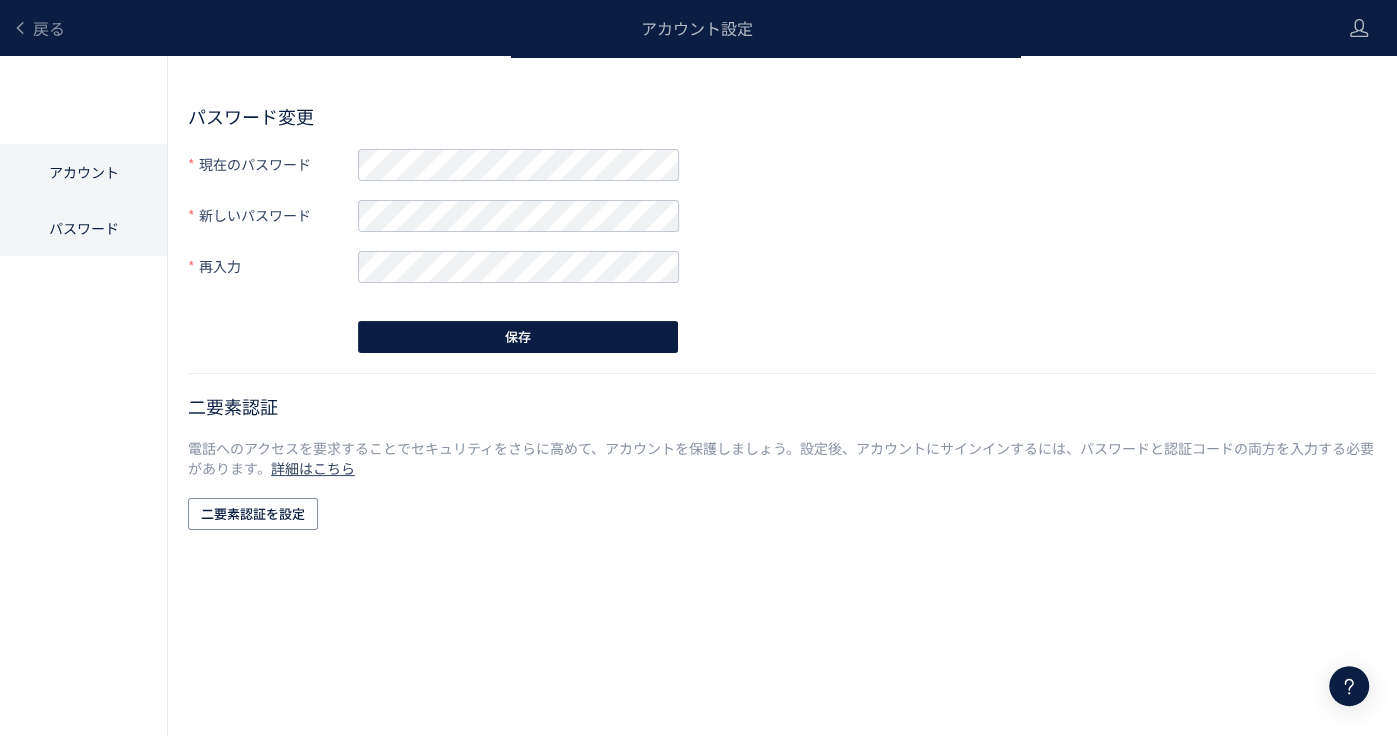 click on "アカウント" 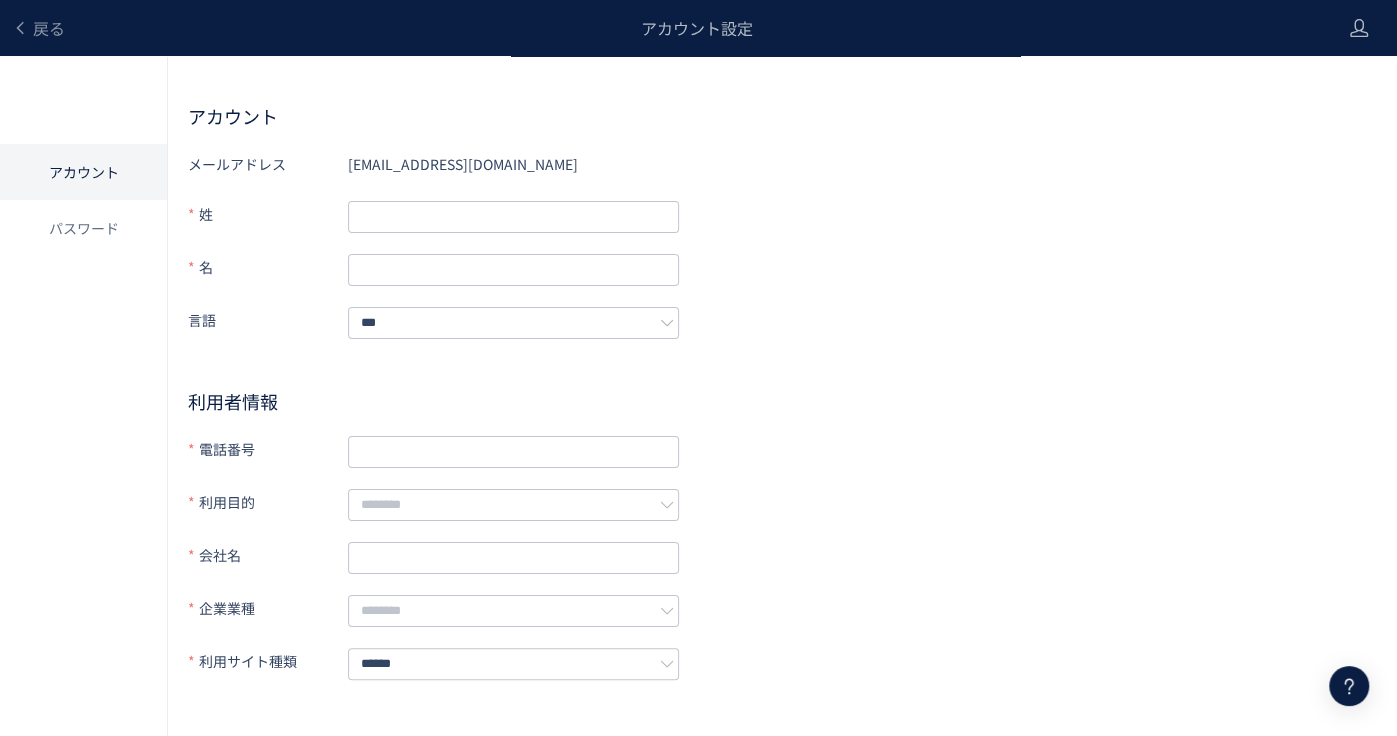 click on "[EMAIL_ADDRESS][DOMAIN_NAME]" 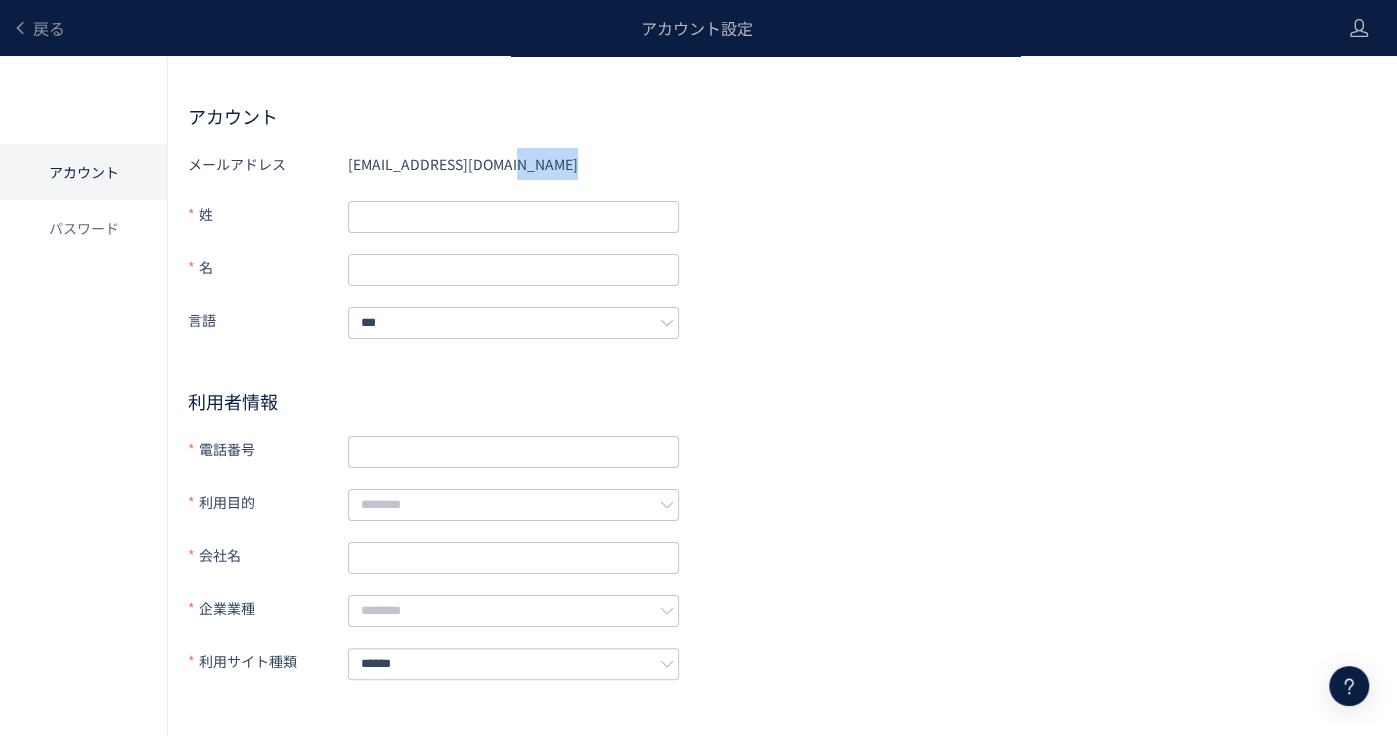 click on "[EMAIL_ADDRESS][DOMAIN_NAME]" 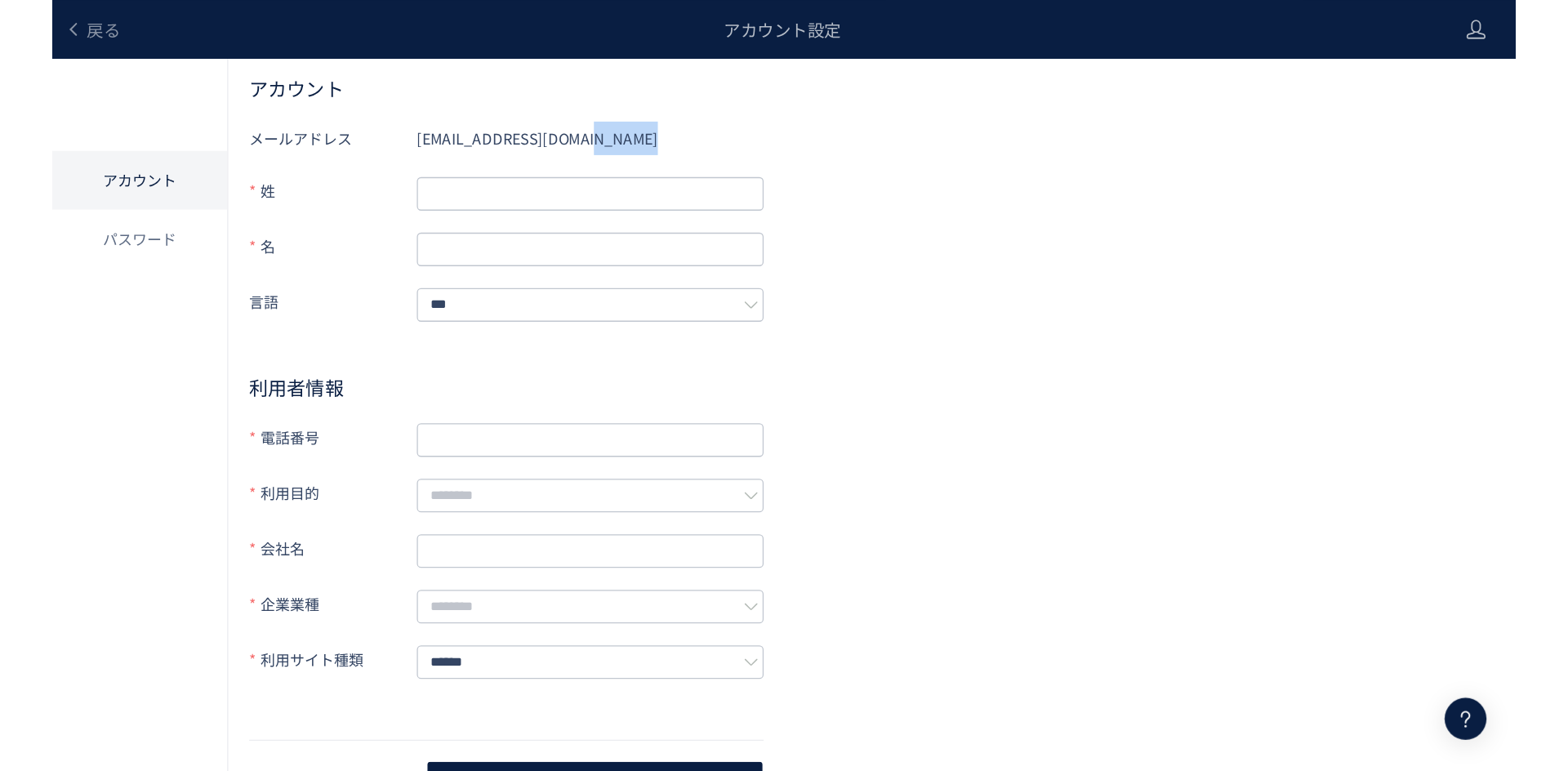 scroll, scrollTop: 0, scrollLeft: 0, axis: both 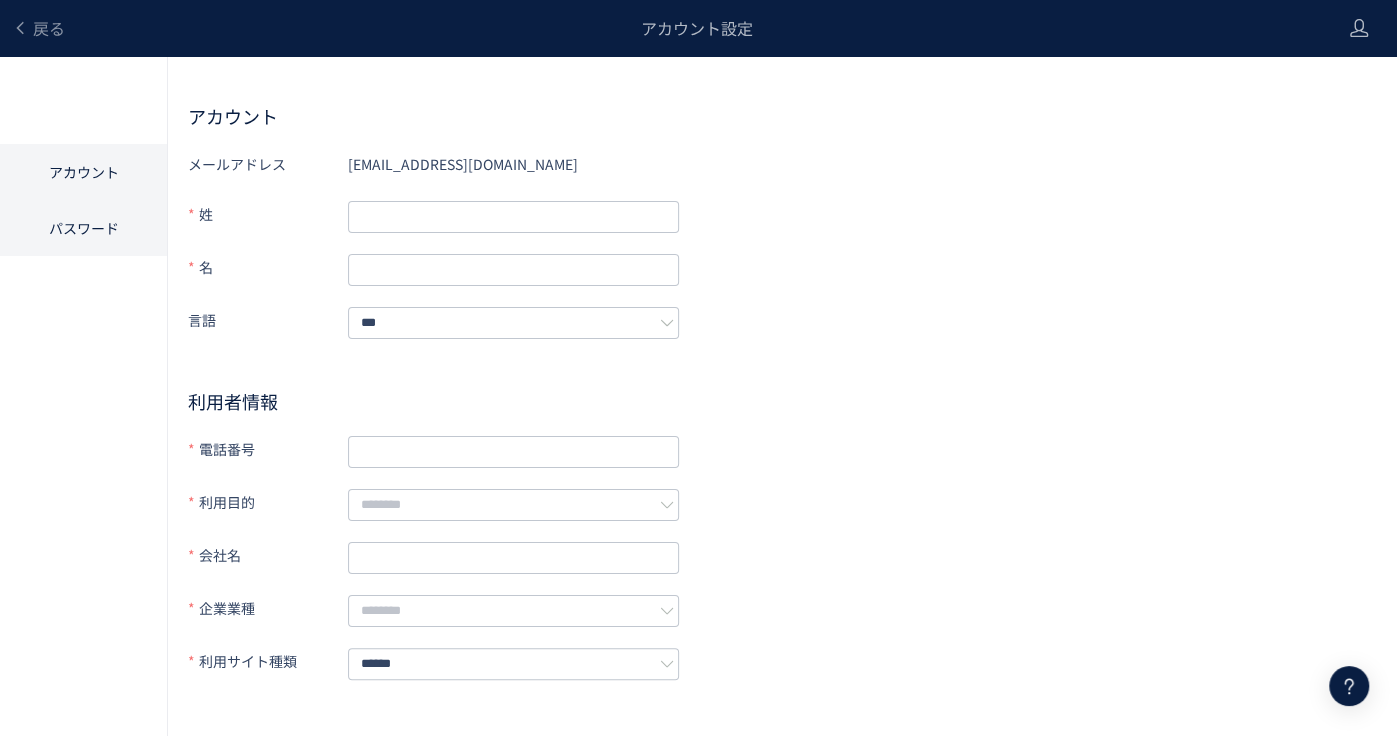click on "パスワード" 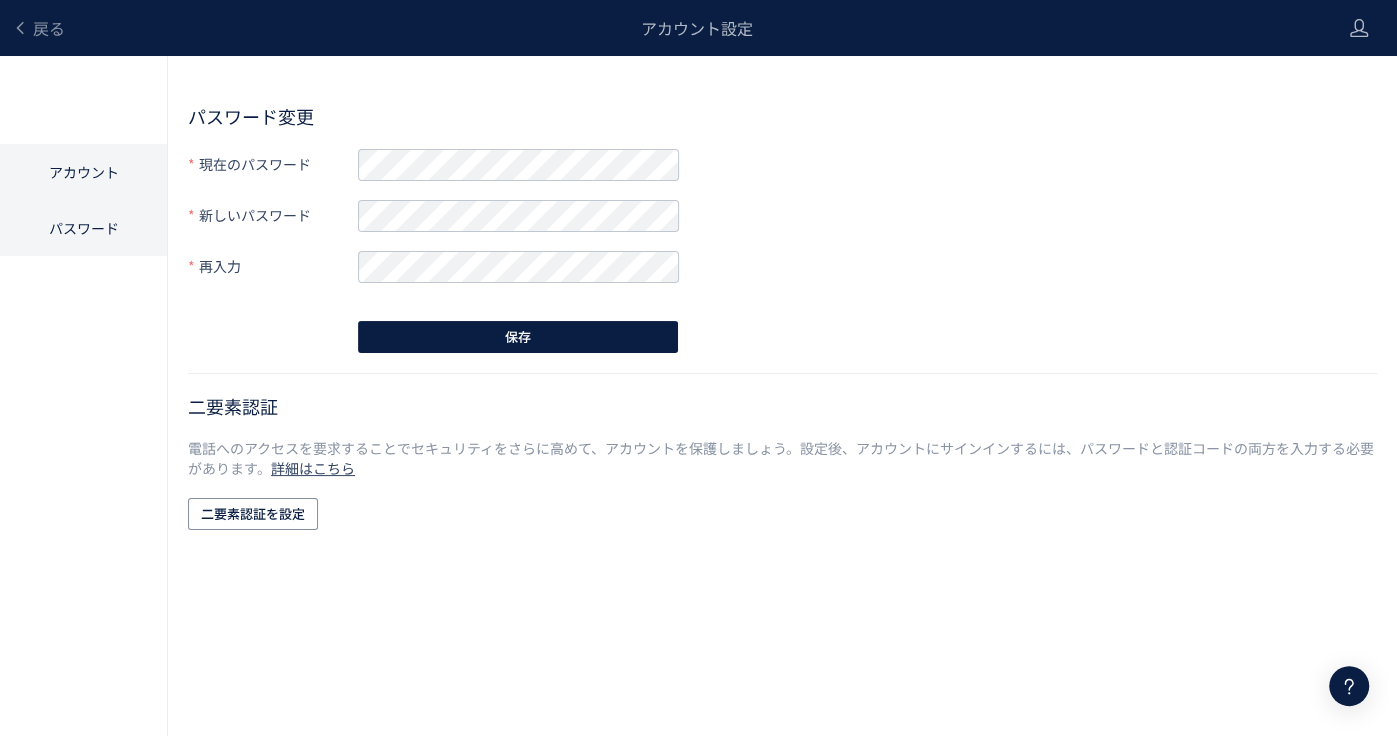 click on "アカウント" 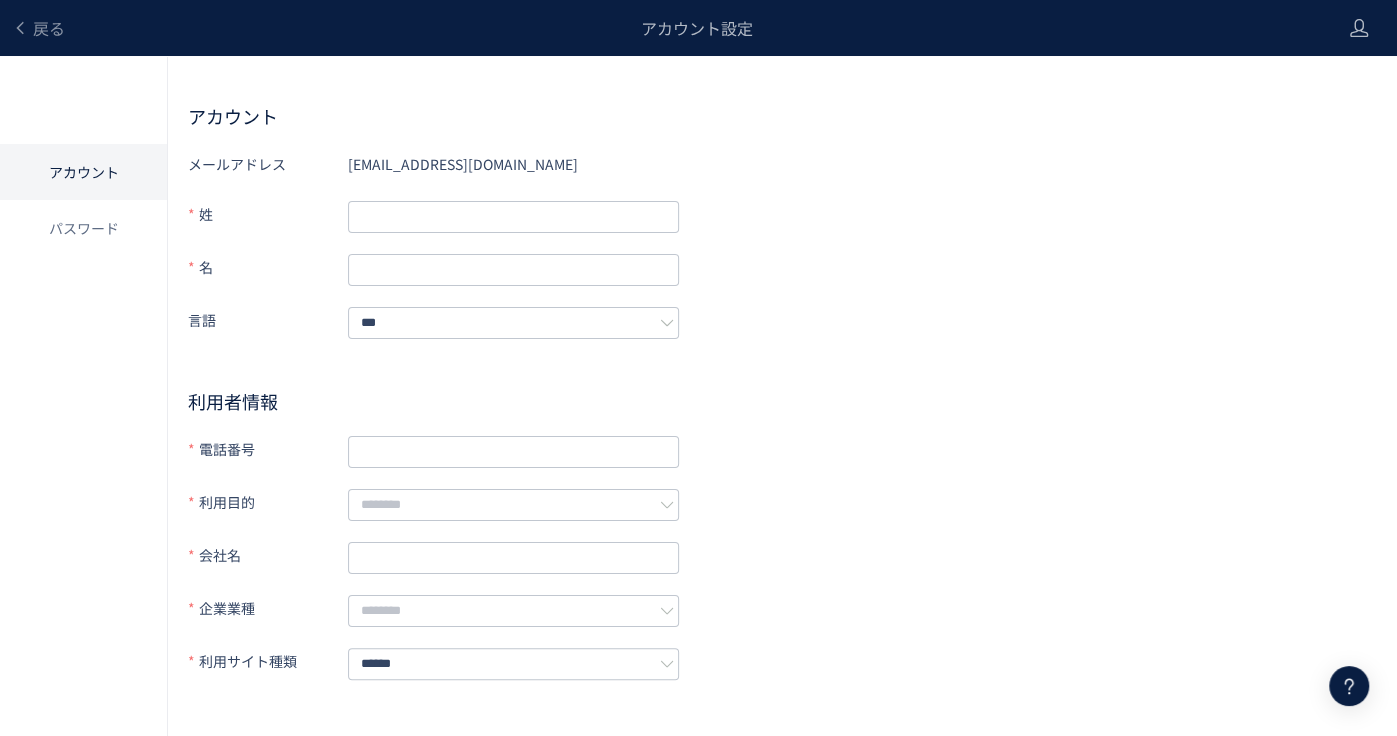 click on "アカウント設定" at bounding box center (697, 28) 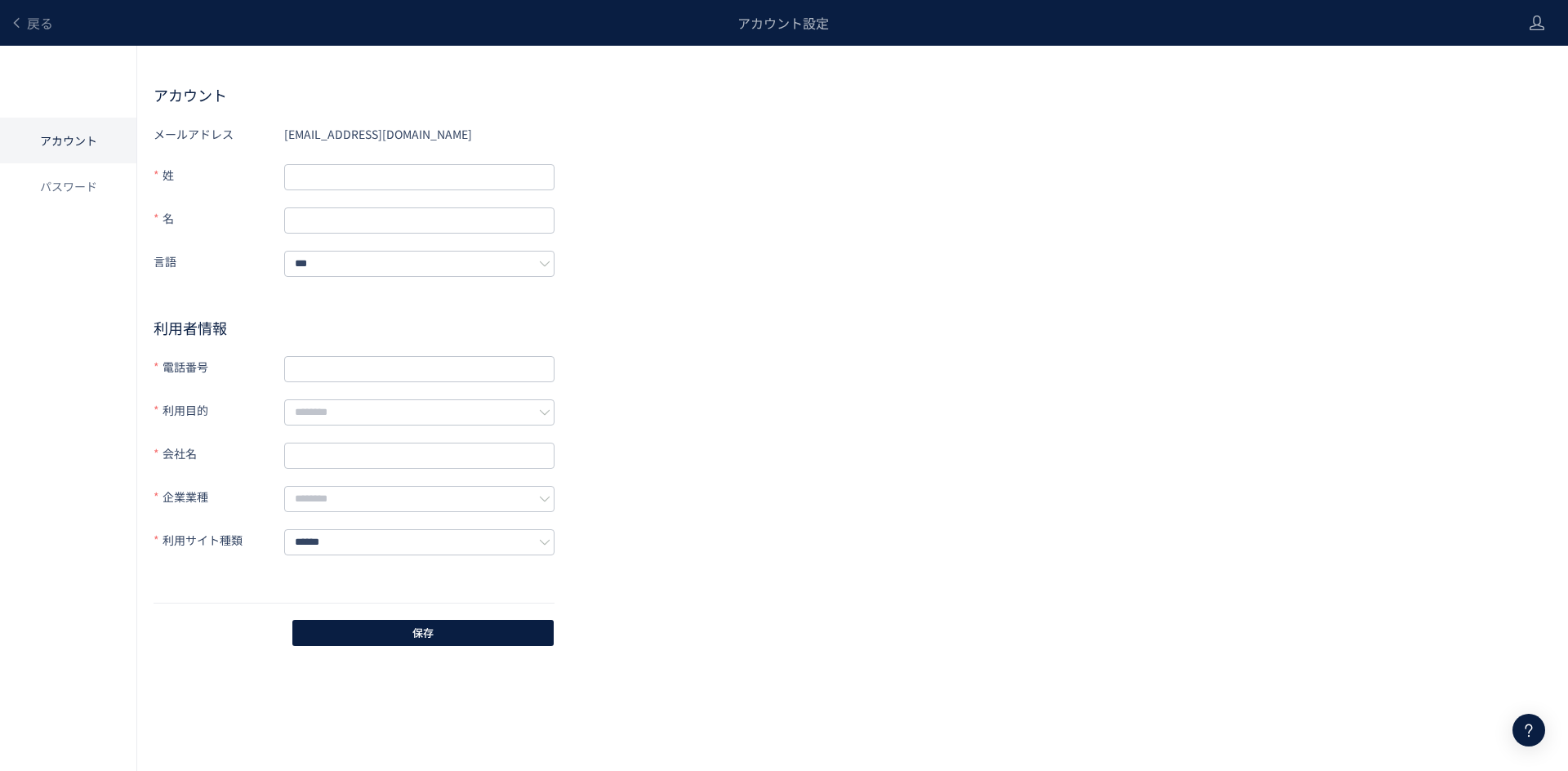click on "戻る" at bounding box center [31, 23] 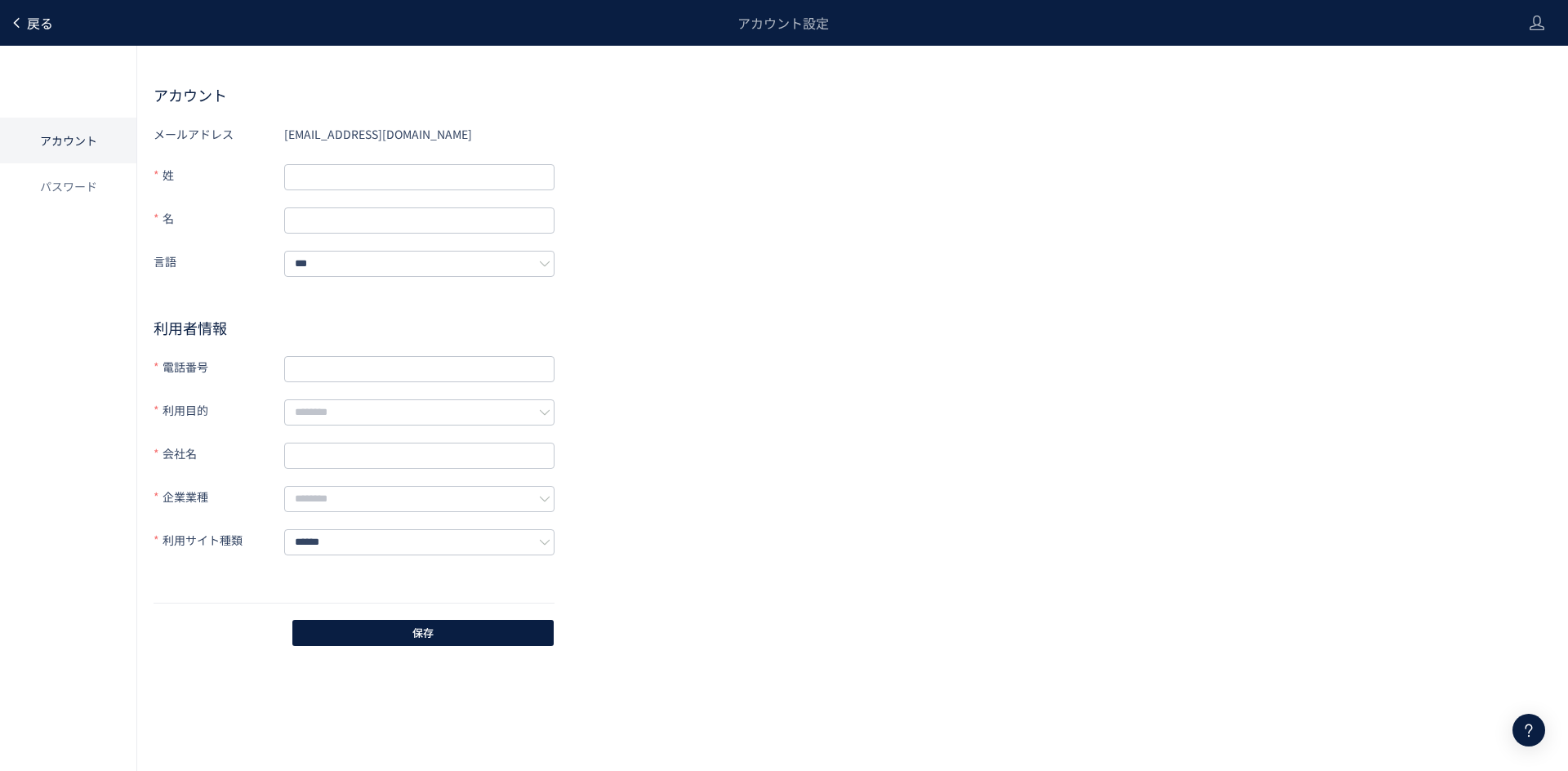 click on "戻る" 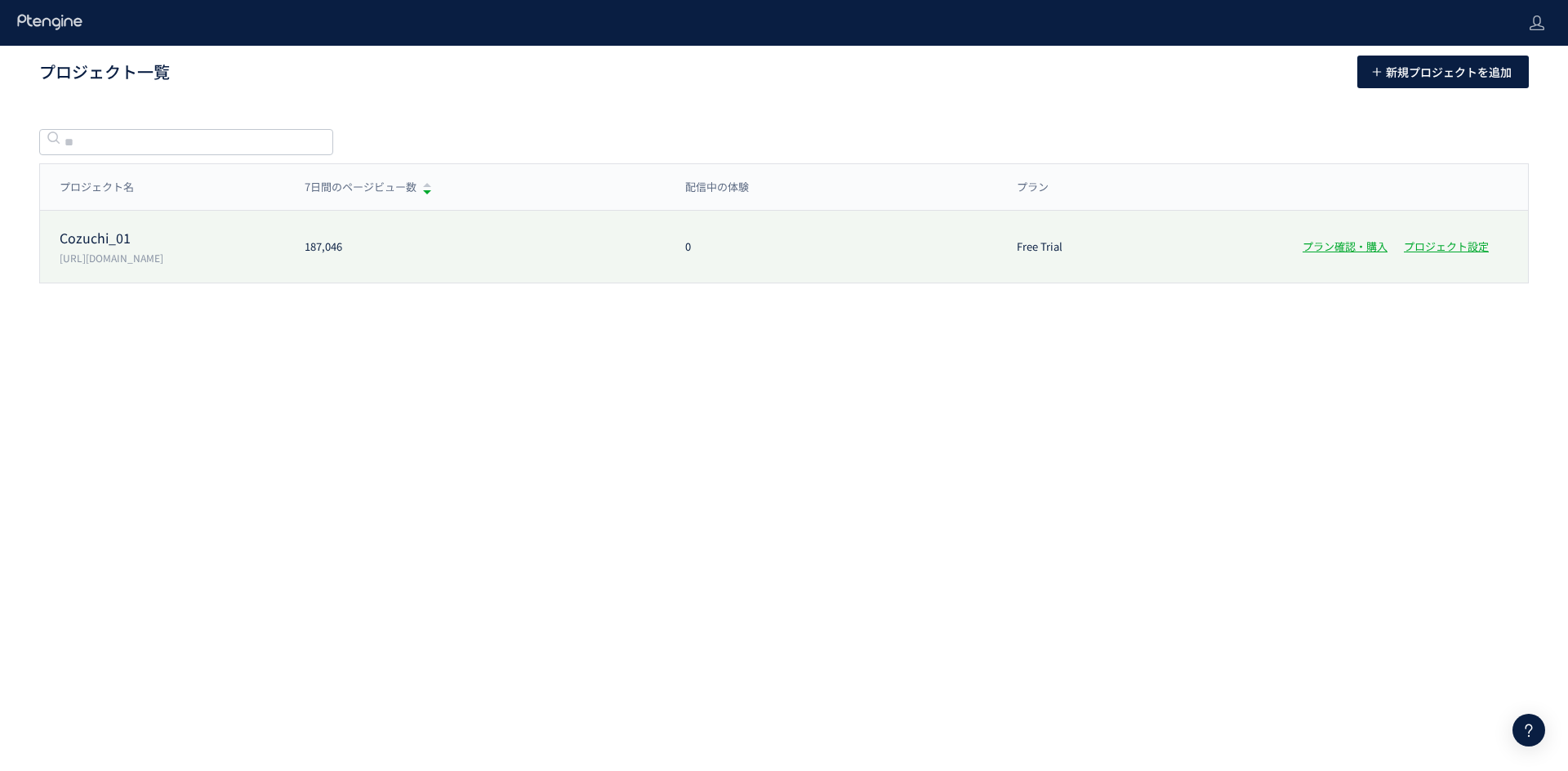 click on "Cozuchi_01" 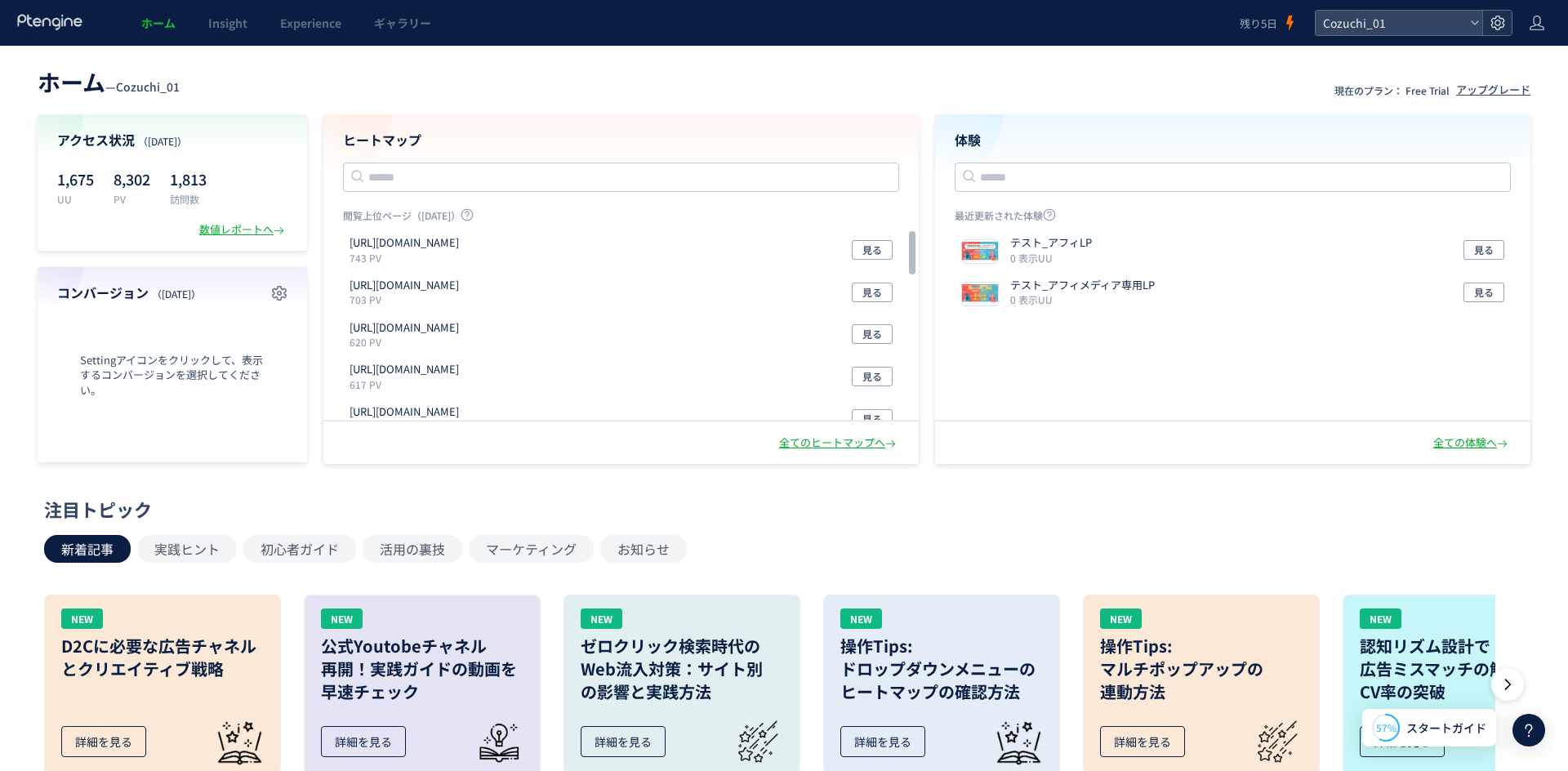 click 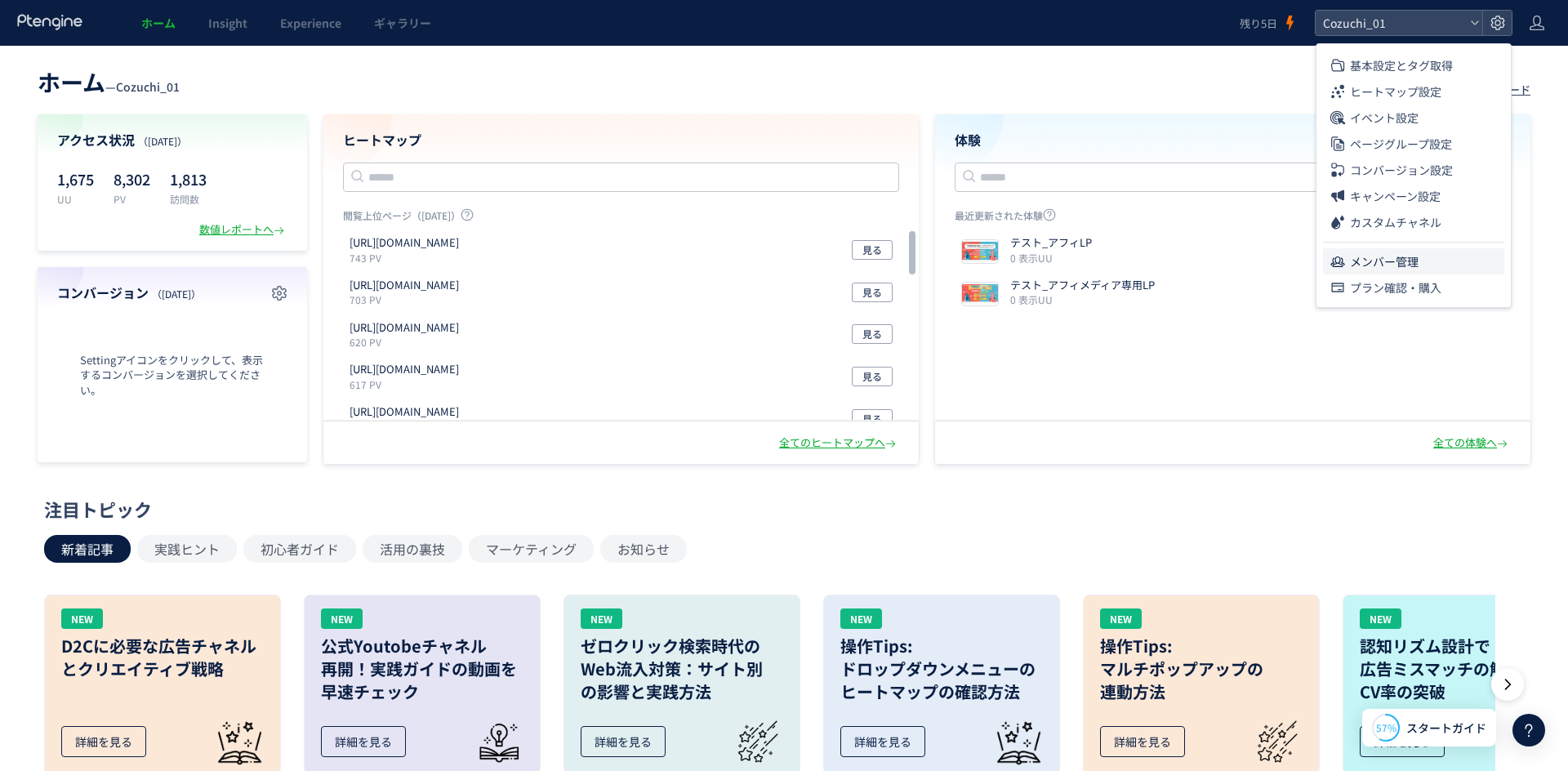 click on "メンバー管理" at bounding box center (1384, 261) 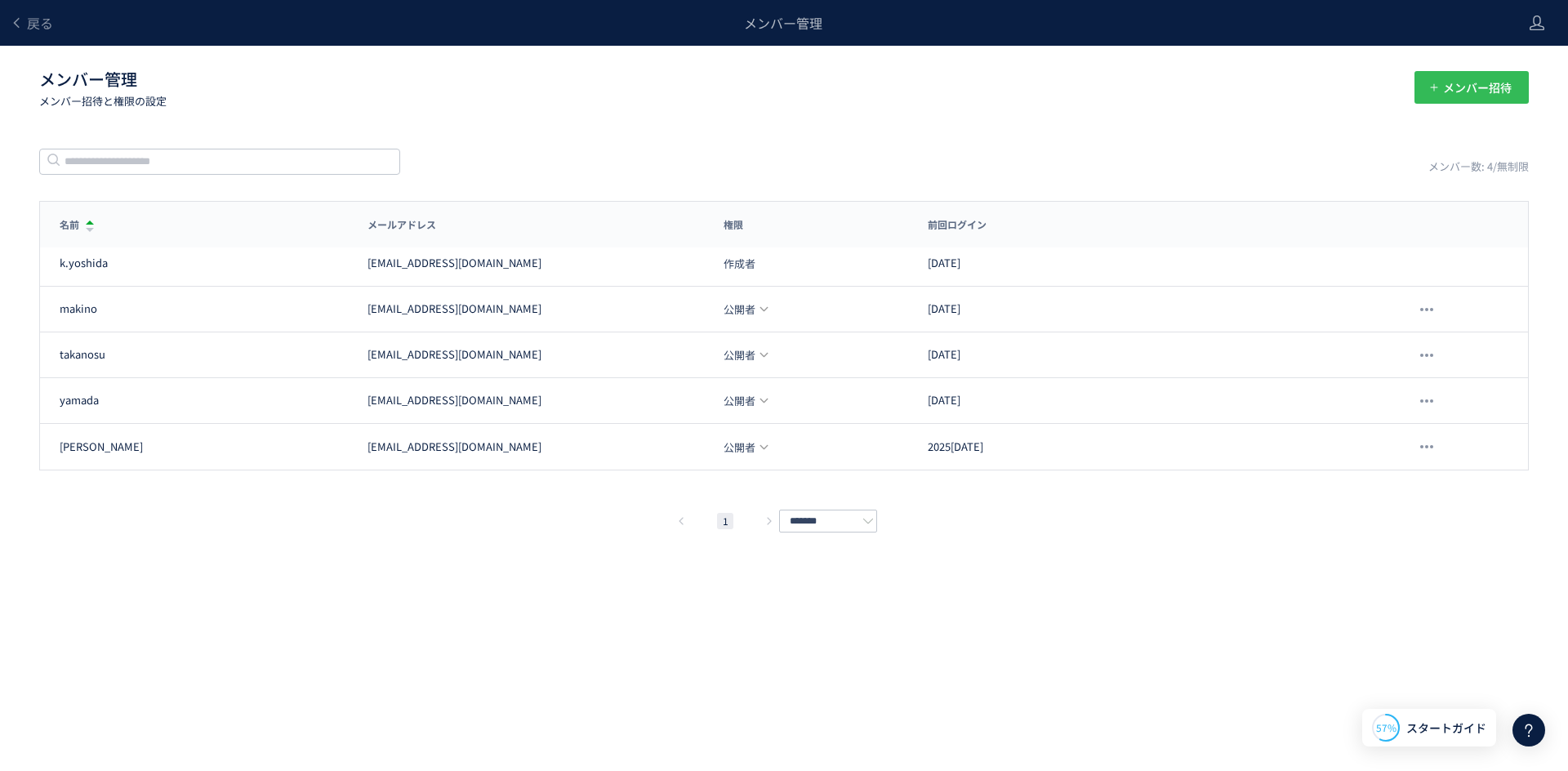 click on "メンバー招待" at bounding box center [1477, 87] 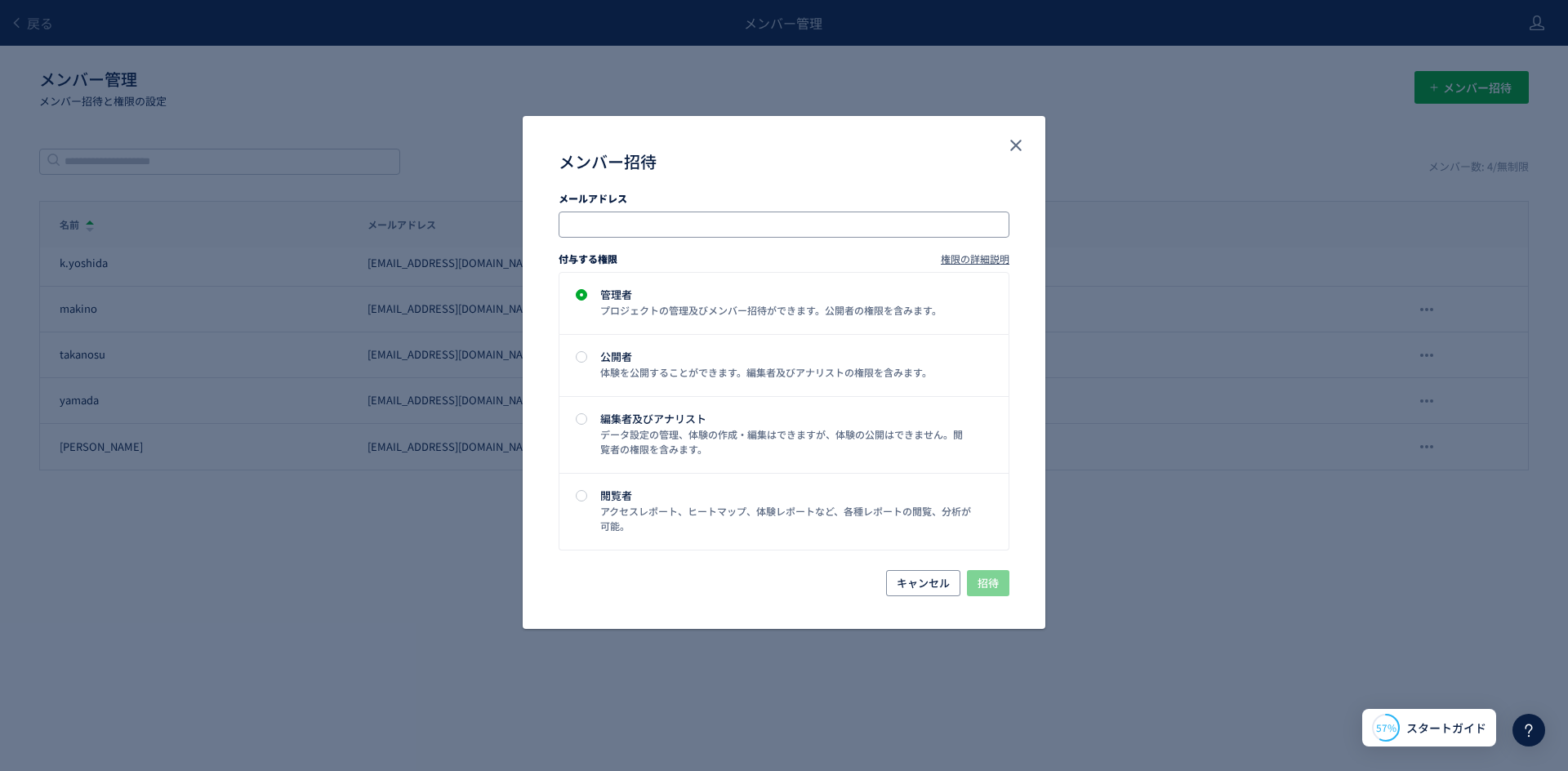 click 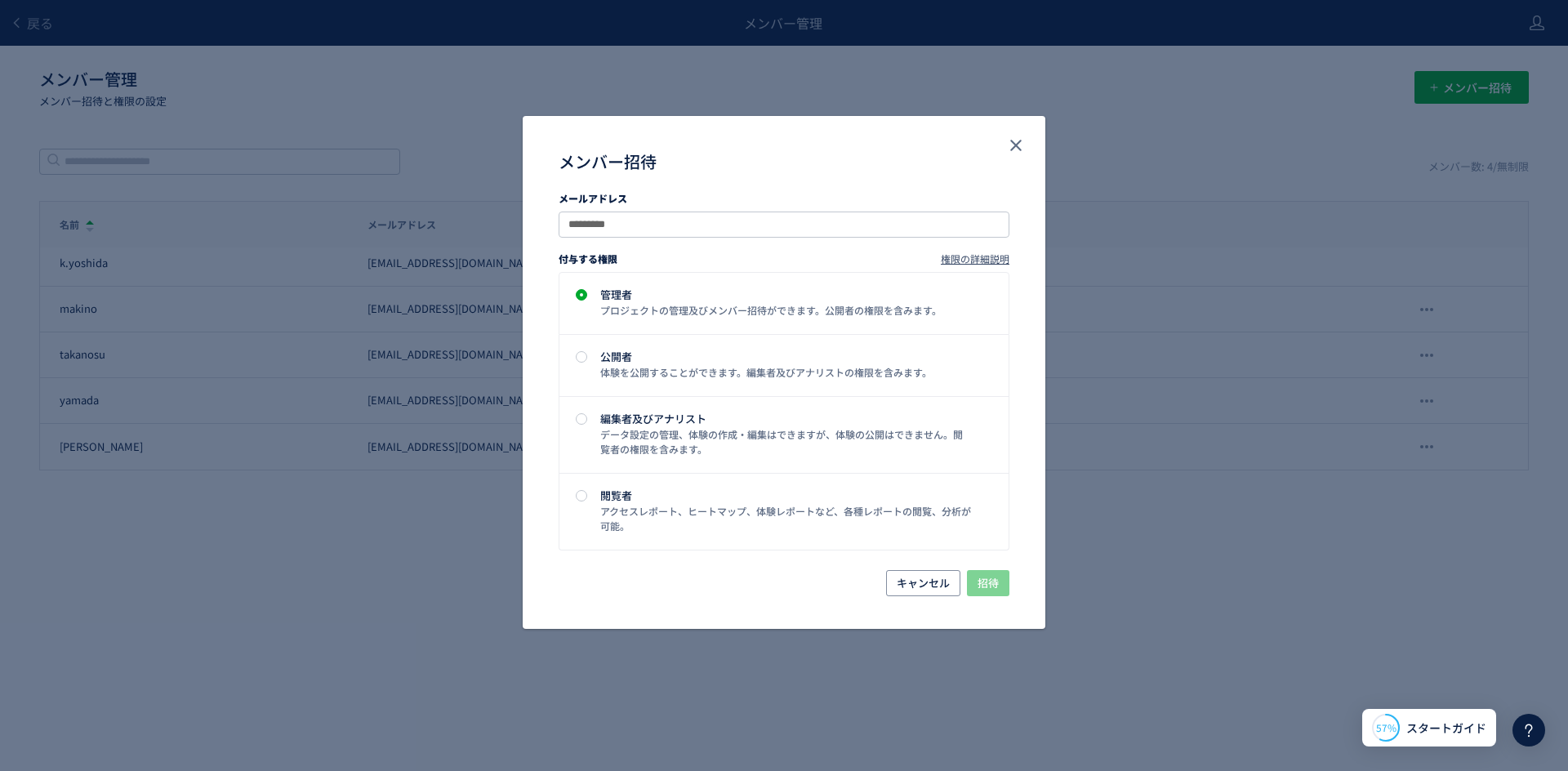 type on "*********" 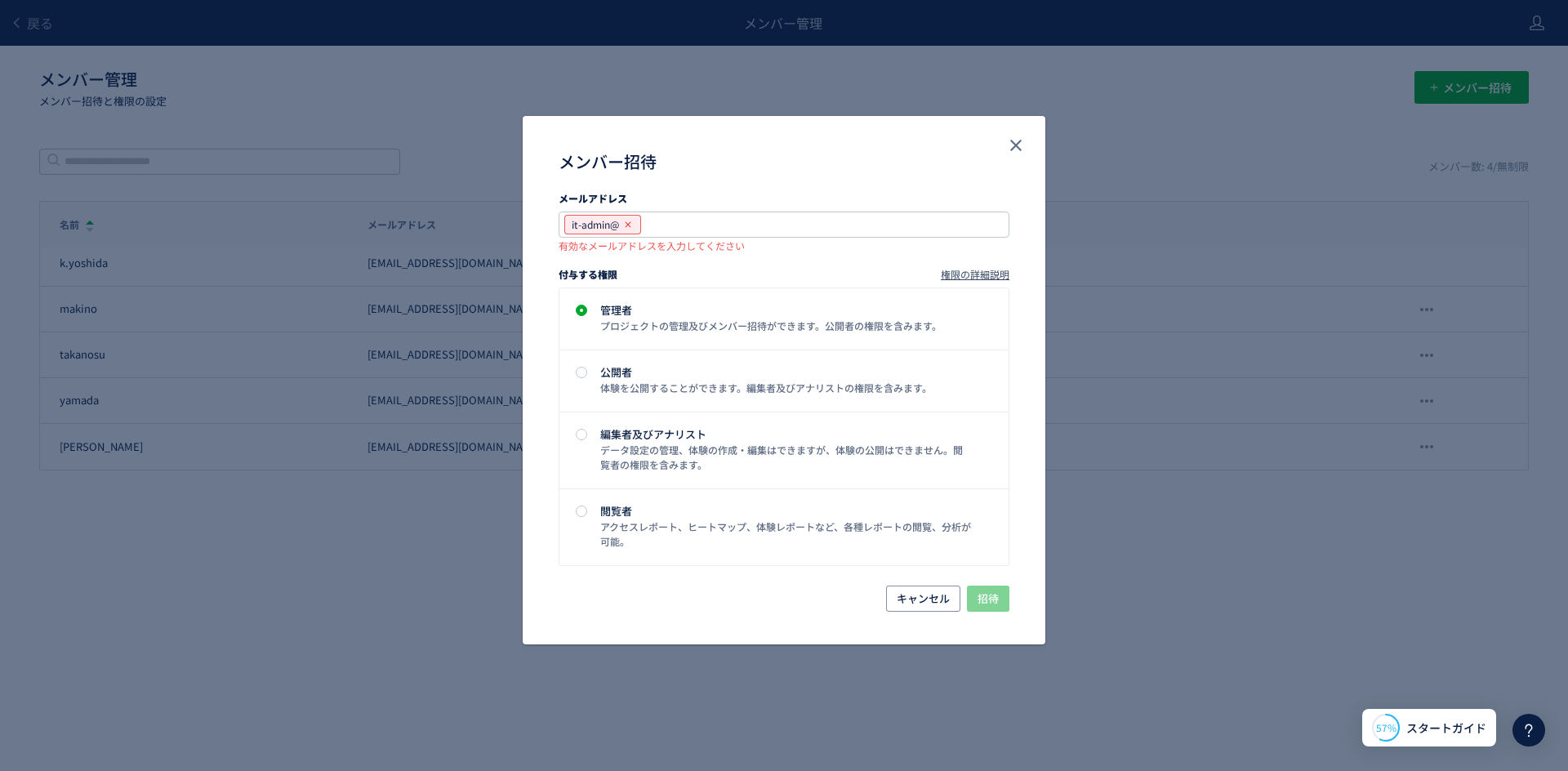 drag, startPoint x: 709, startPoint y: 243, endPoint x: 685, endPoint y: 239, distance: 24.33105 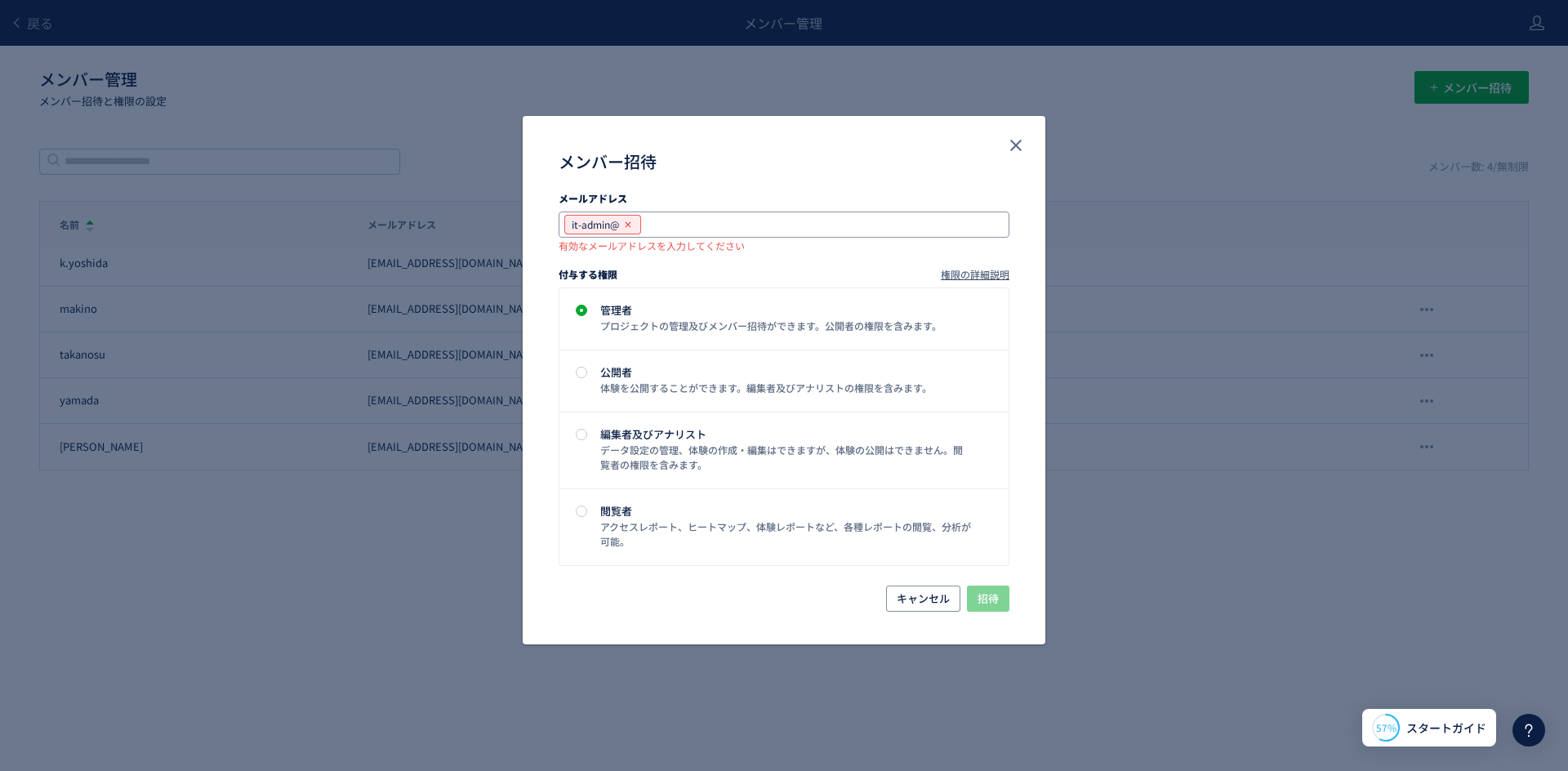click on "it-admin@" at bounding box center (603, 225) 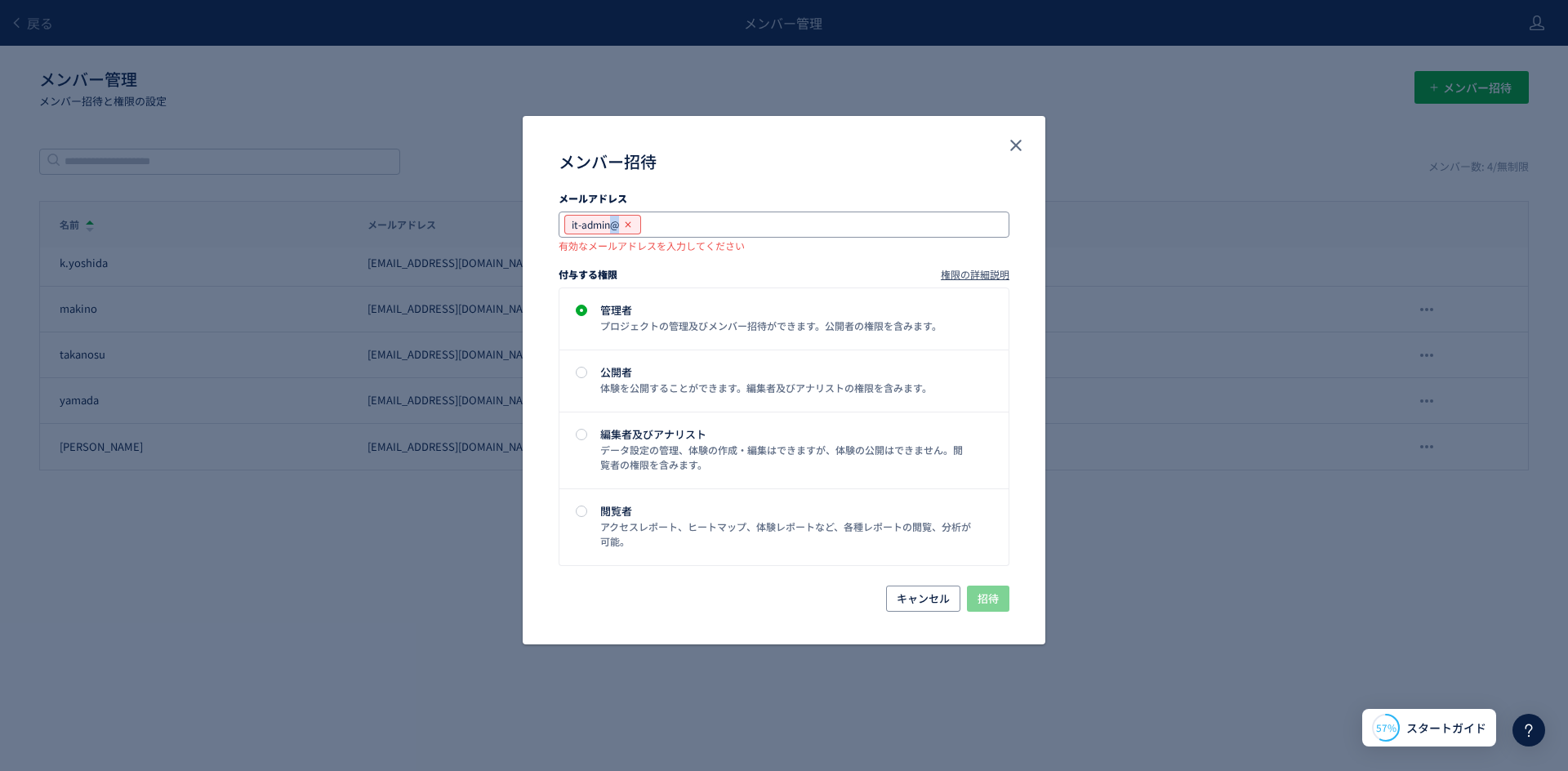 click on "it-admin@" at bounding box center [603, 225] 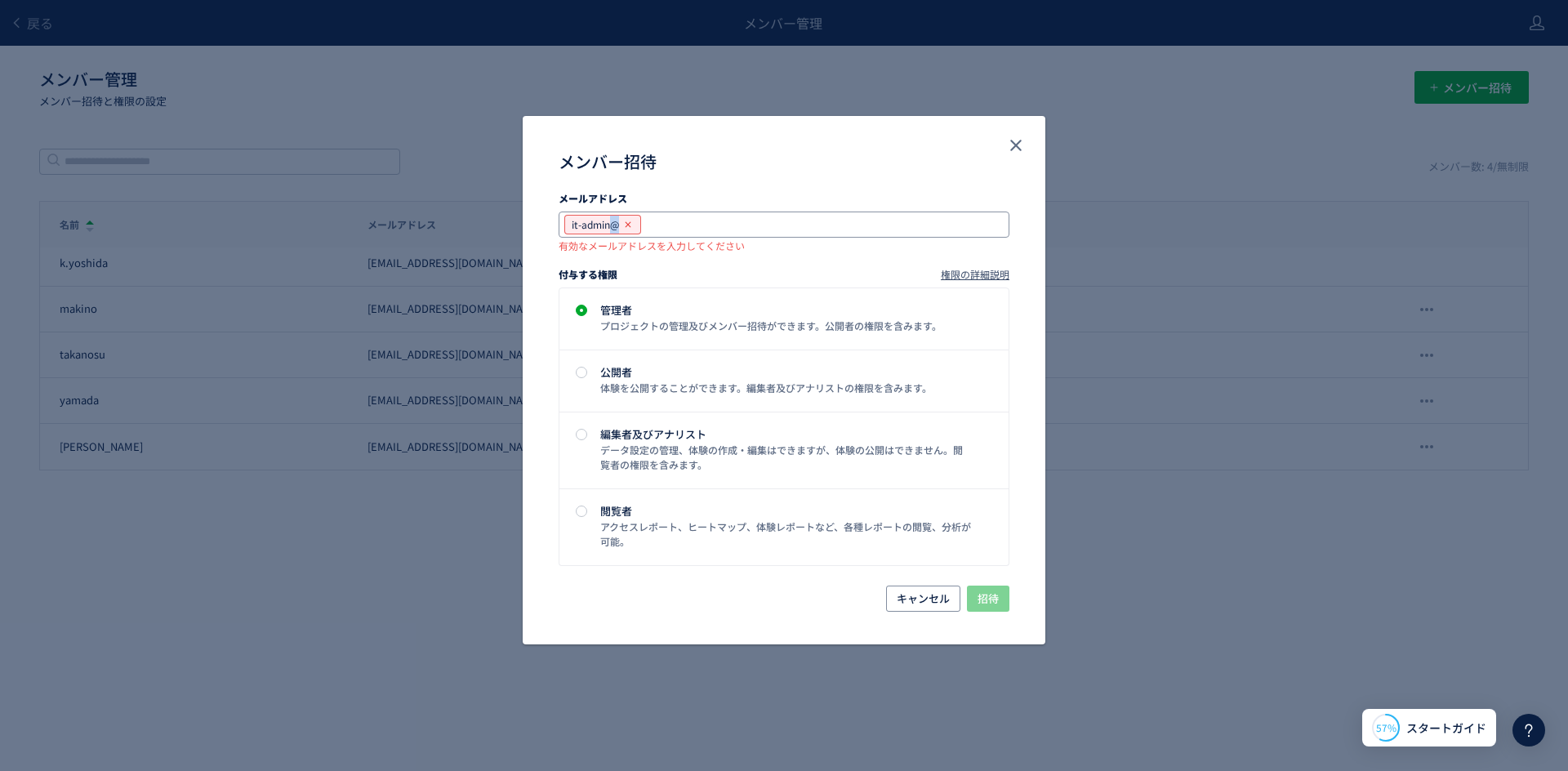 click on "it-admin@" at bounding box center [603, 225] 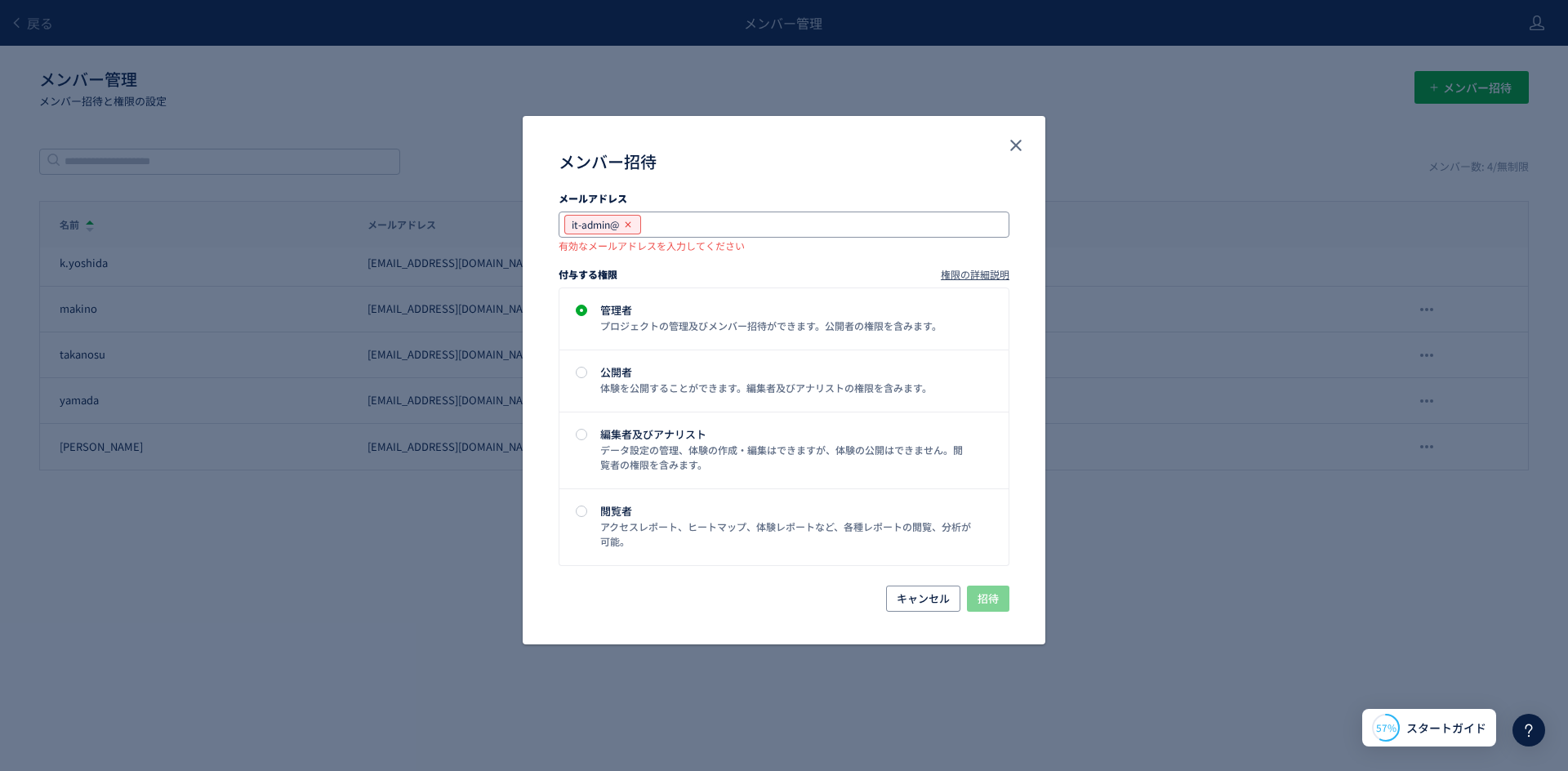 click 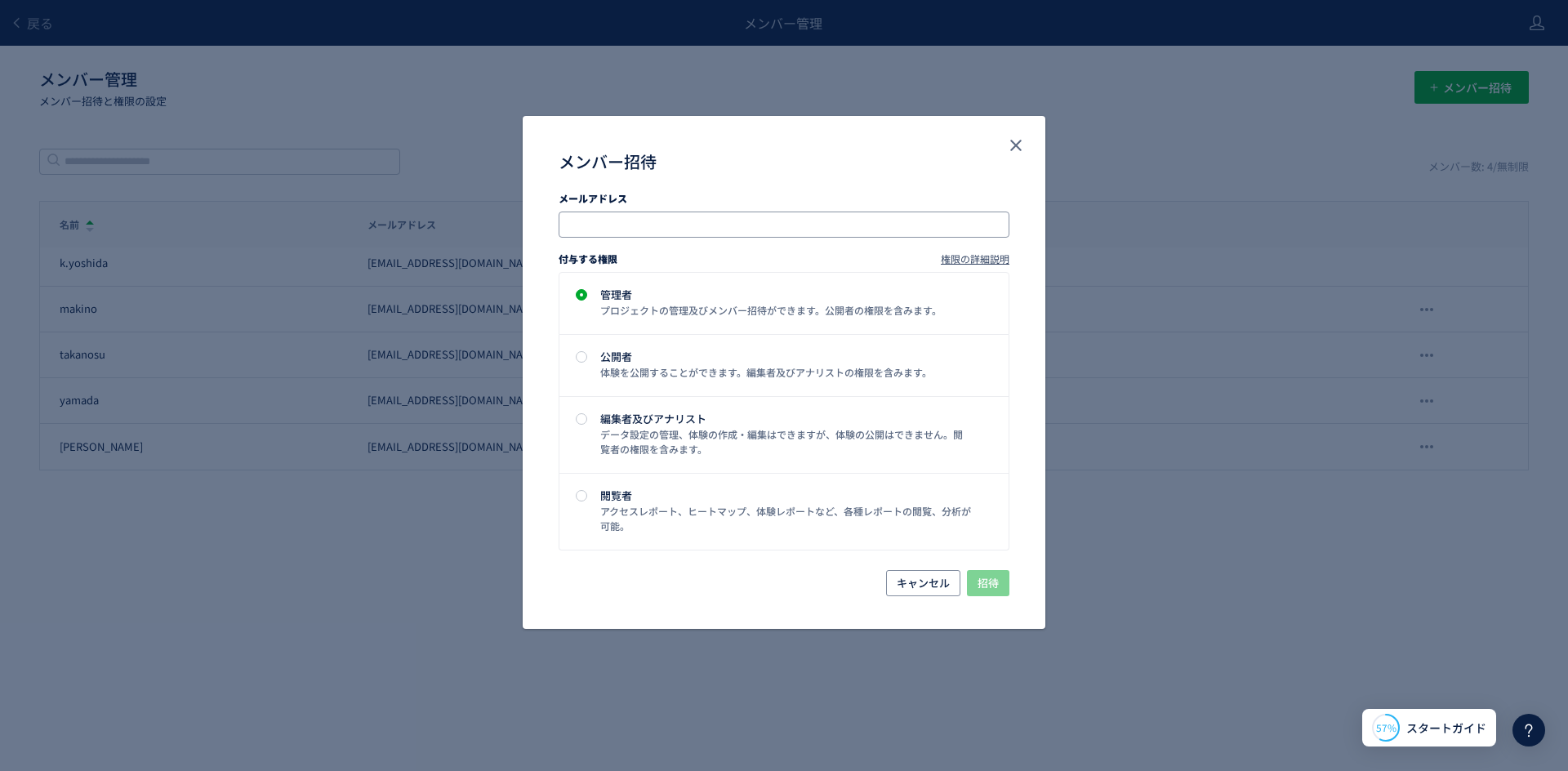 click 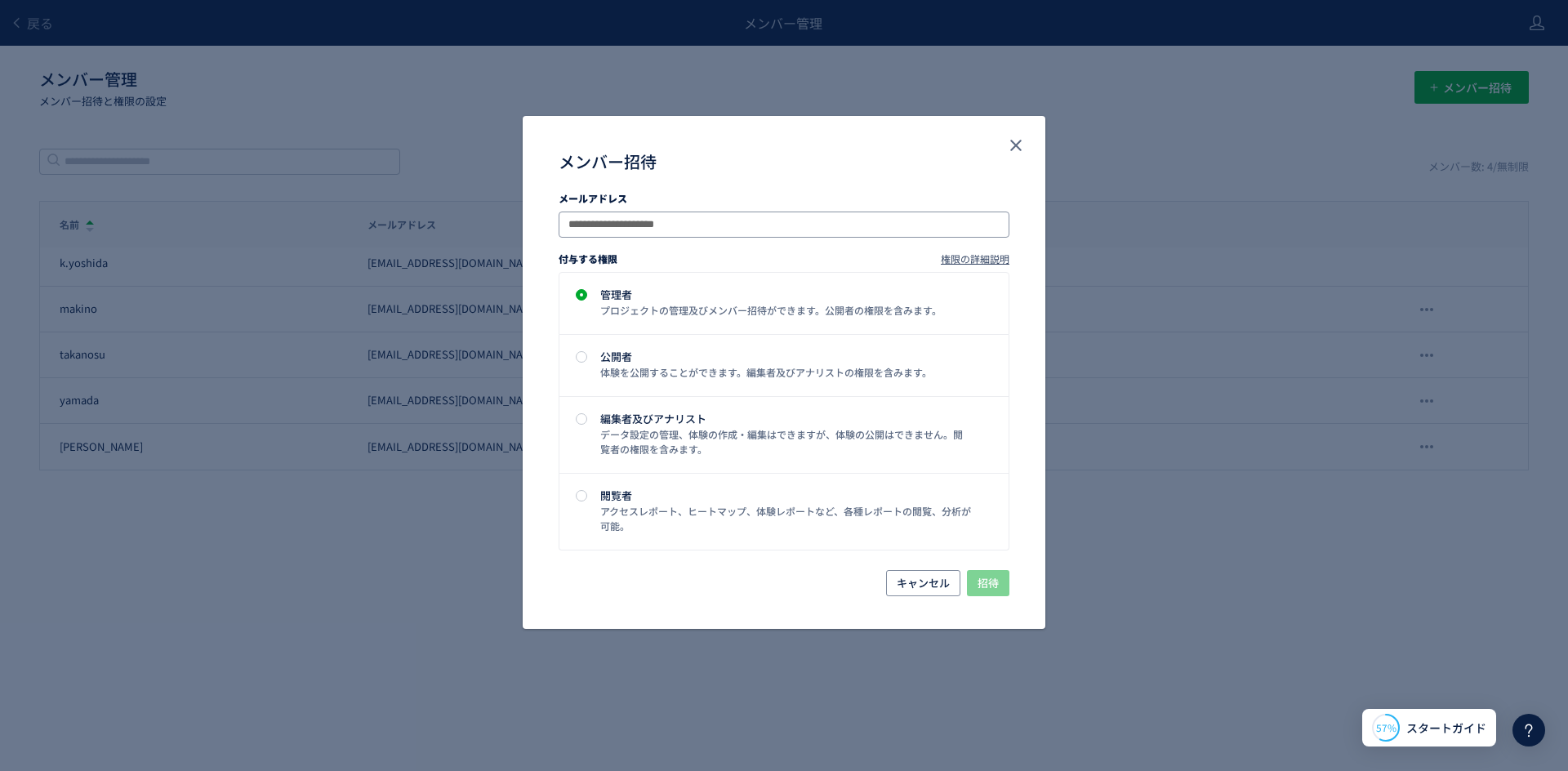 click on "**********" 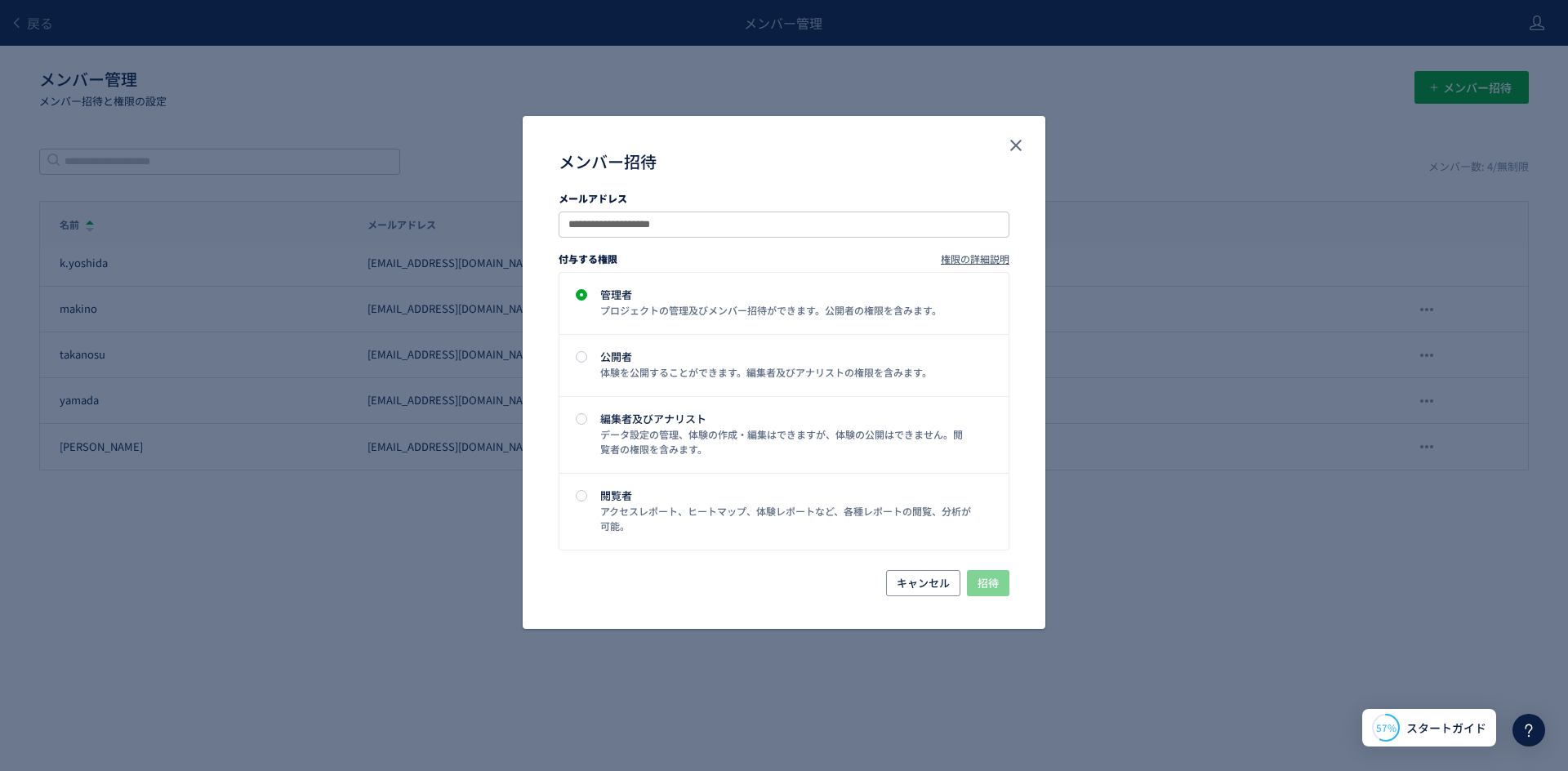 type on "**********" 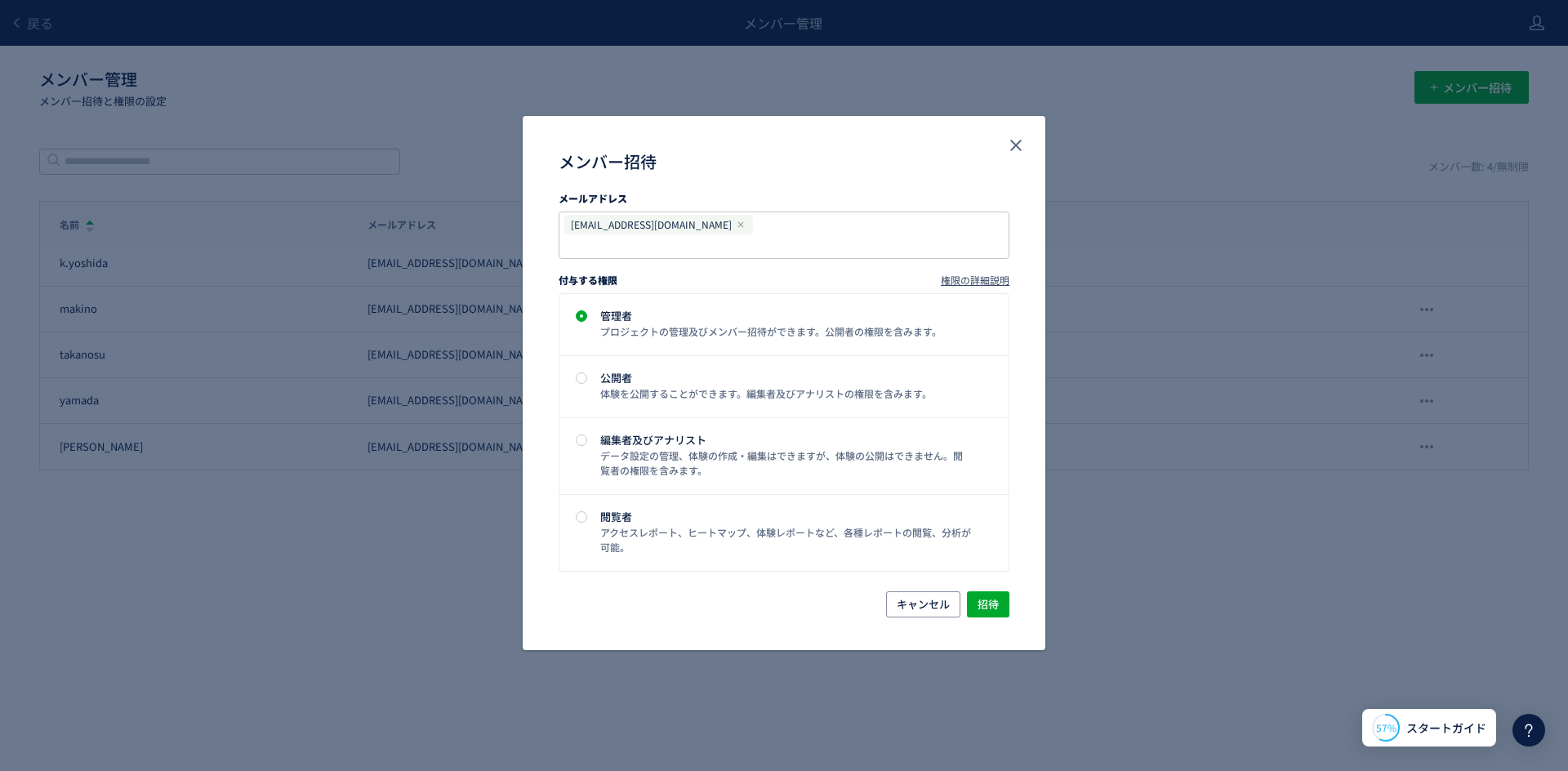 click on "キャンセル 招待" at bounding box center (784, 621) 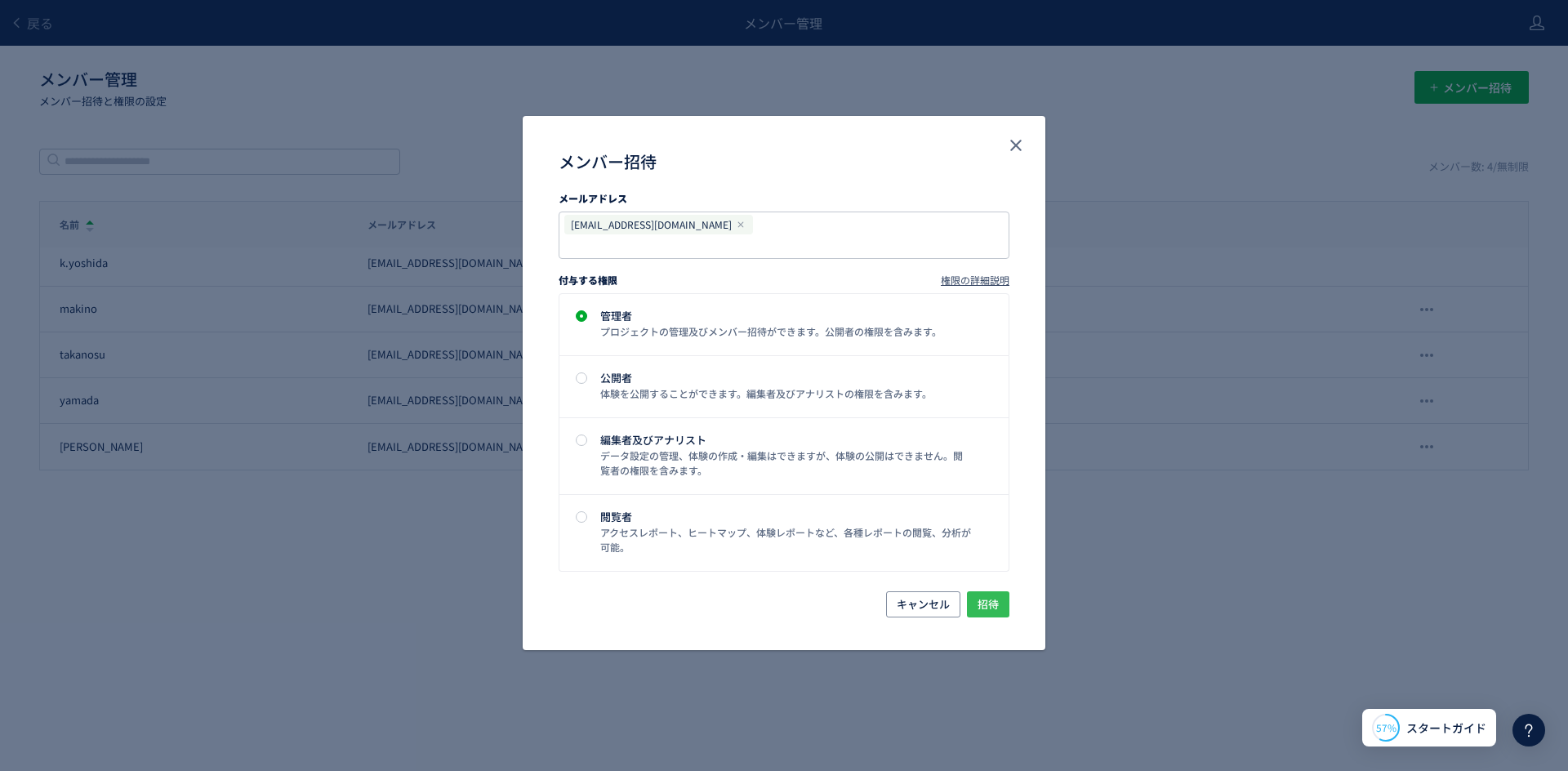click on "招待" at bounding box center (988, 604) 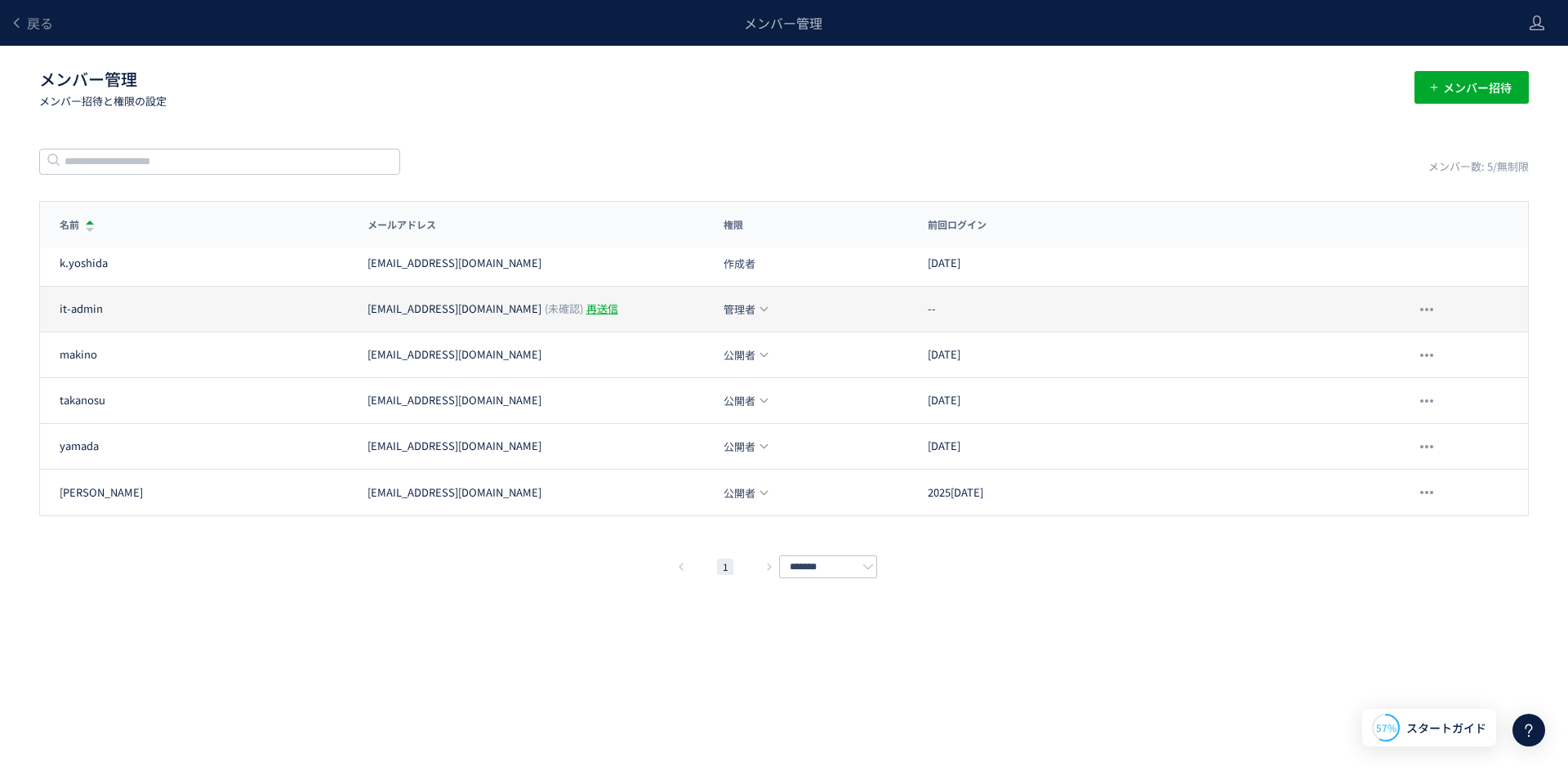 click on "管理者" at bounding box center (739, 309) 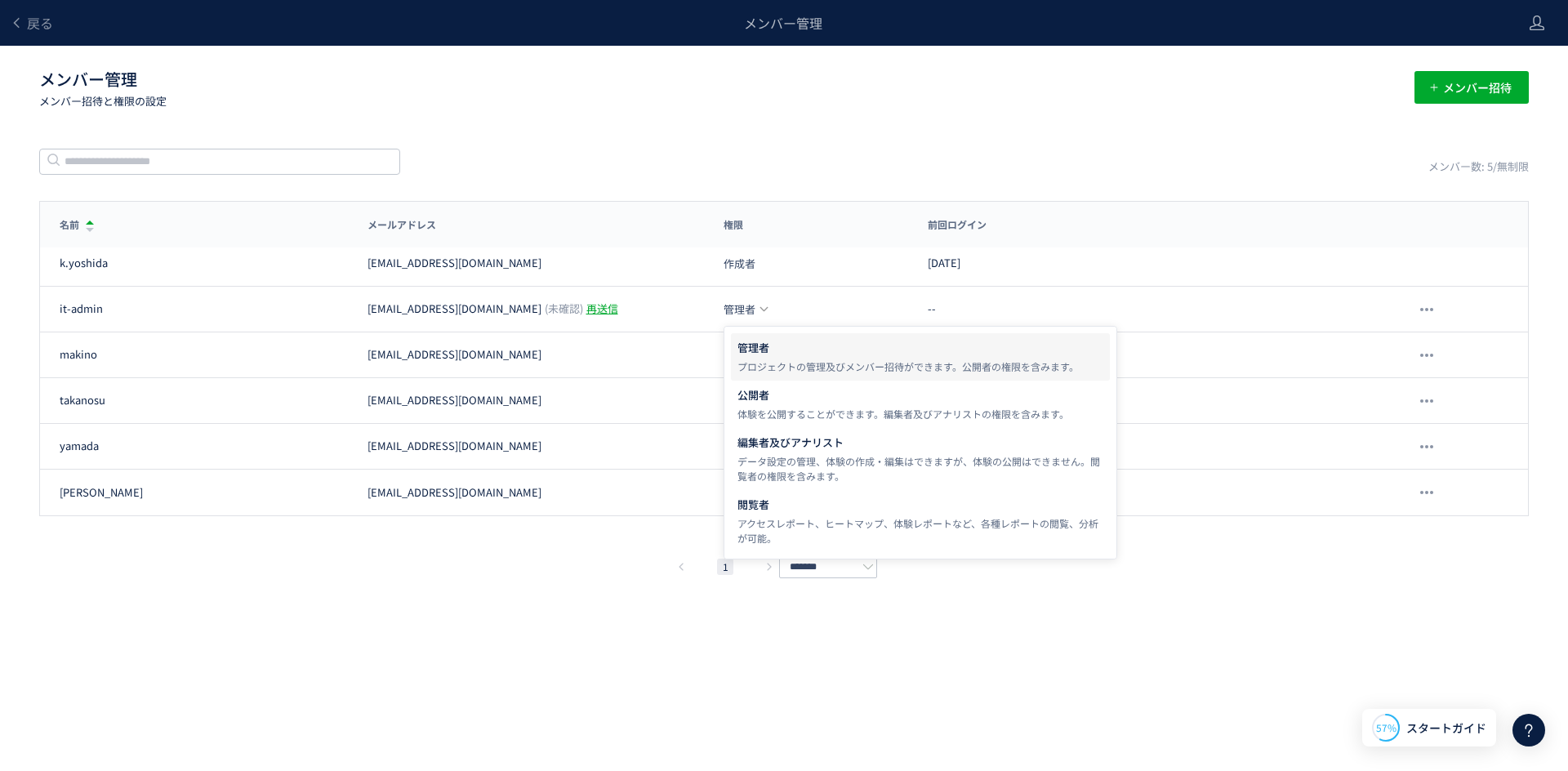 click on "戻る メンバー管理 メンバー管理  メンバー招待と権限の設定 メンバー招待 メンバー数: 5/無制限 名前 メールアドレス 権限 前回ログイン 名前 メールアドレス 権限 前回ログイン [PERSON_NAME] [PERSON_NAME][EMAIL_ADDRESS][DOMAIN_NAME] 作成者 [DATE] it-admin [EMAIL_ADDRESS][DOMAIN_NAME] (未確認) 再送信 管理者 -- makino [EMAIL_ADDRESS][DOMAIN_NAME] 公開者 [DATE] [PERSON_NAME] [PERSON_NAME][EMAIL_ADDRESS][DOMAIN_NAME] 公開者 [DATE] [PERSON_NAME] [PERSON_NAME][EMAIL_ADDRESS][DOMAIN_NAME] 公開者 [DATE] 佐藤 [EMAIL_ADDRESS][DOMAIN_NAME] 公開者 [DATE]  1  ******* メンバー招待 メールアドレス メールアドレスで追加 付与する権限 権限の詳細説明 管理者 プロジェクトの管理及びメンバー招待ができます。公開者の権限を含みます。 公開者 体験を公開することができます。編集者及びアナリストの権限を含みます。 編集者及びアナリスト 閲覧者 キャンセル 招待 削除の確認 キャンセル 削除 キャンセル" 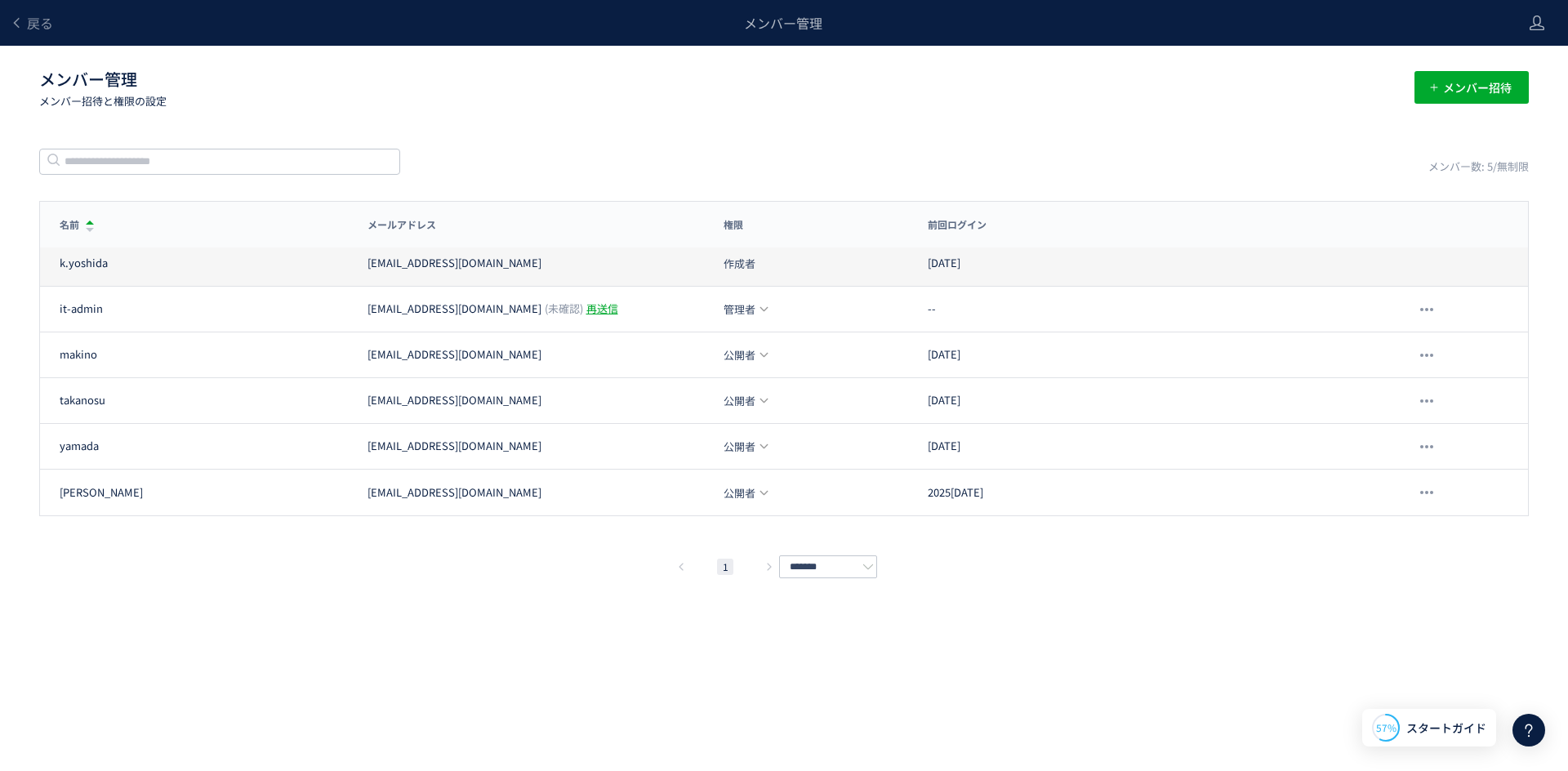click on "作成者" at bounding box center (739, 263) 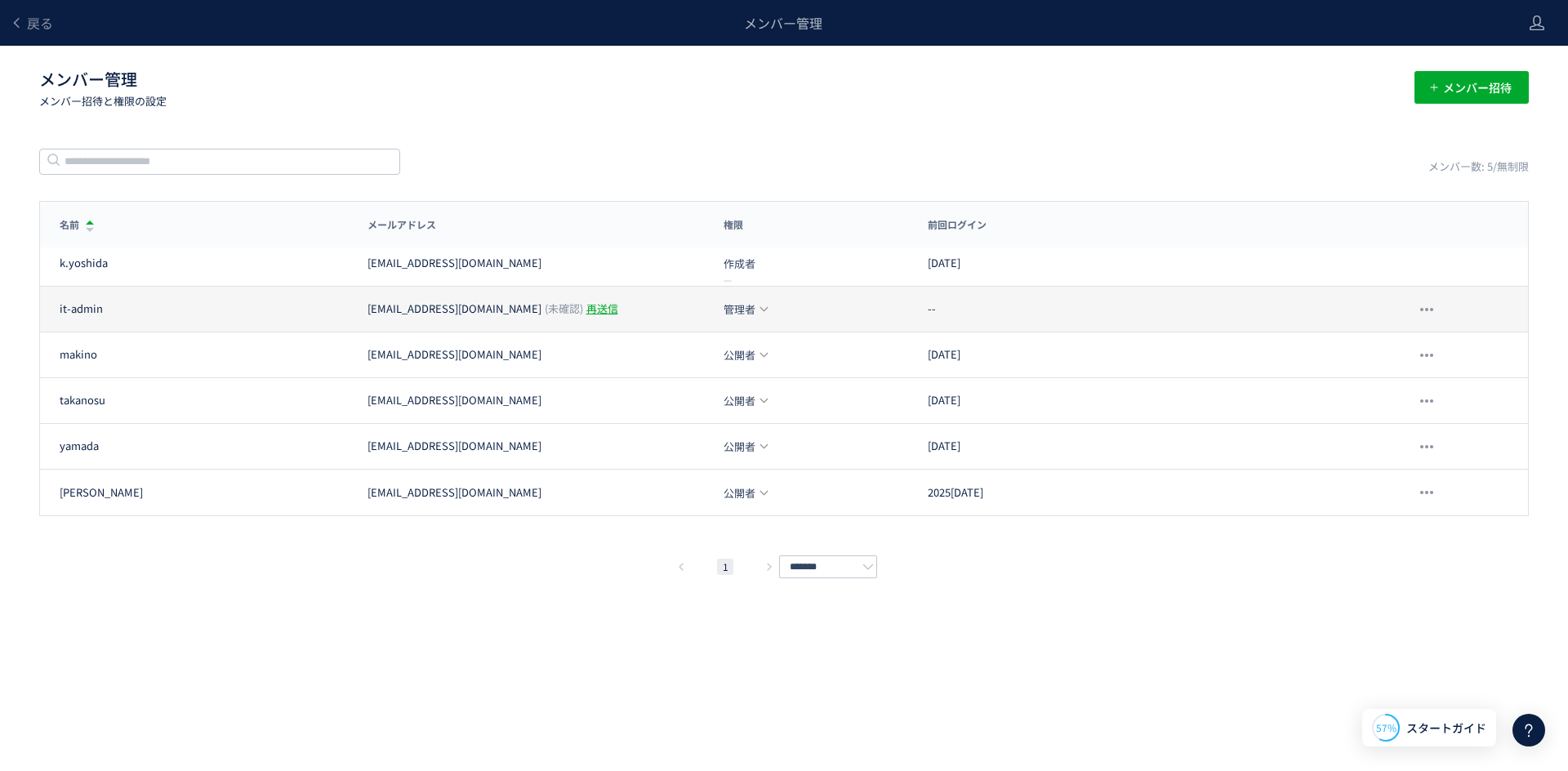 click on "管理者" 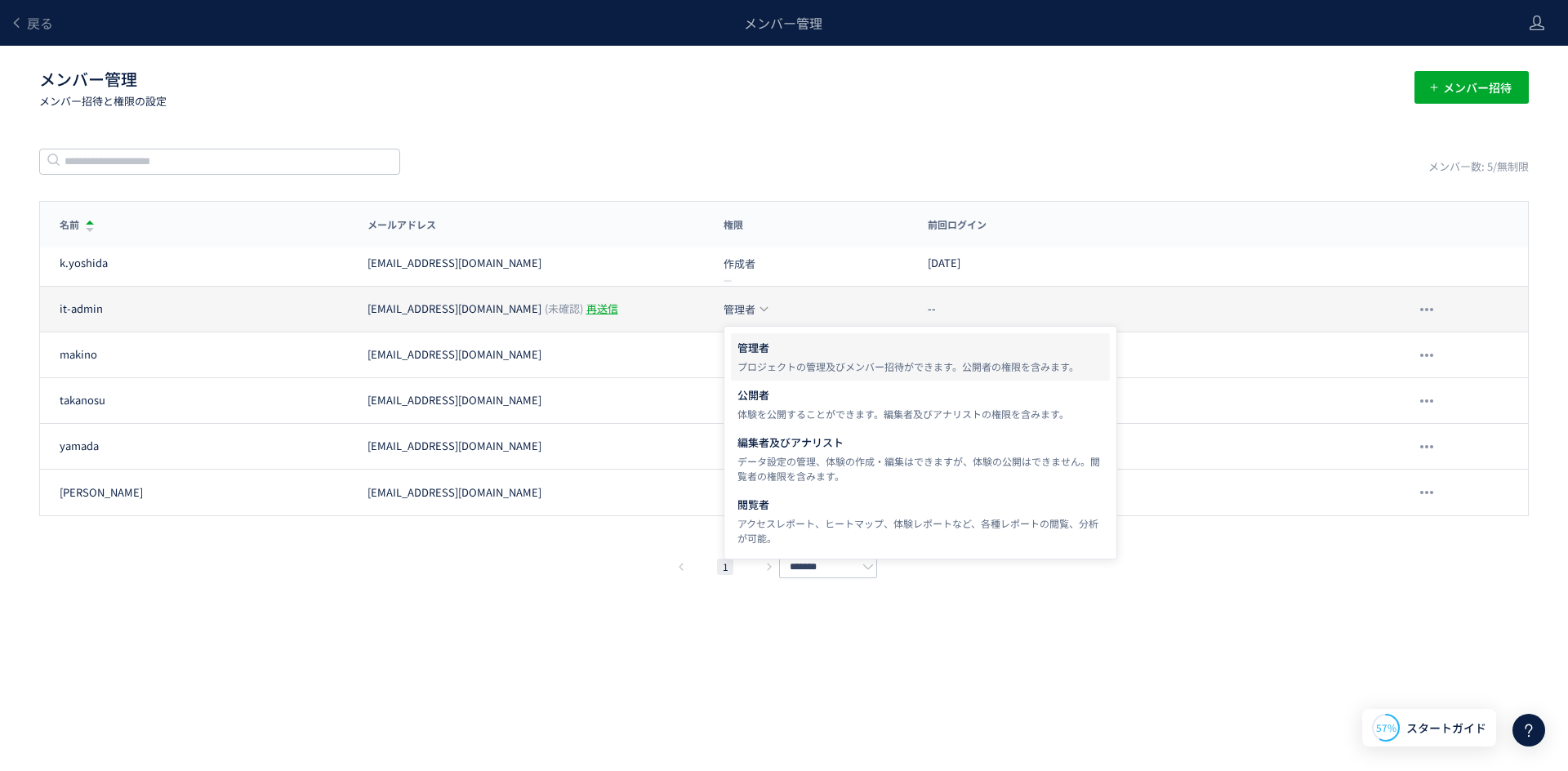 click on "管理者" at bounding box center (739, 309) 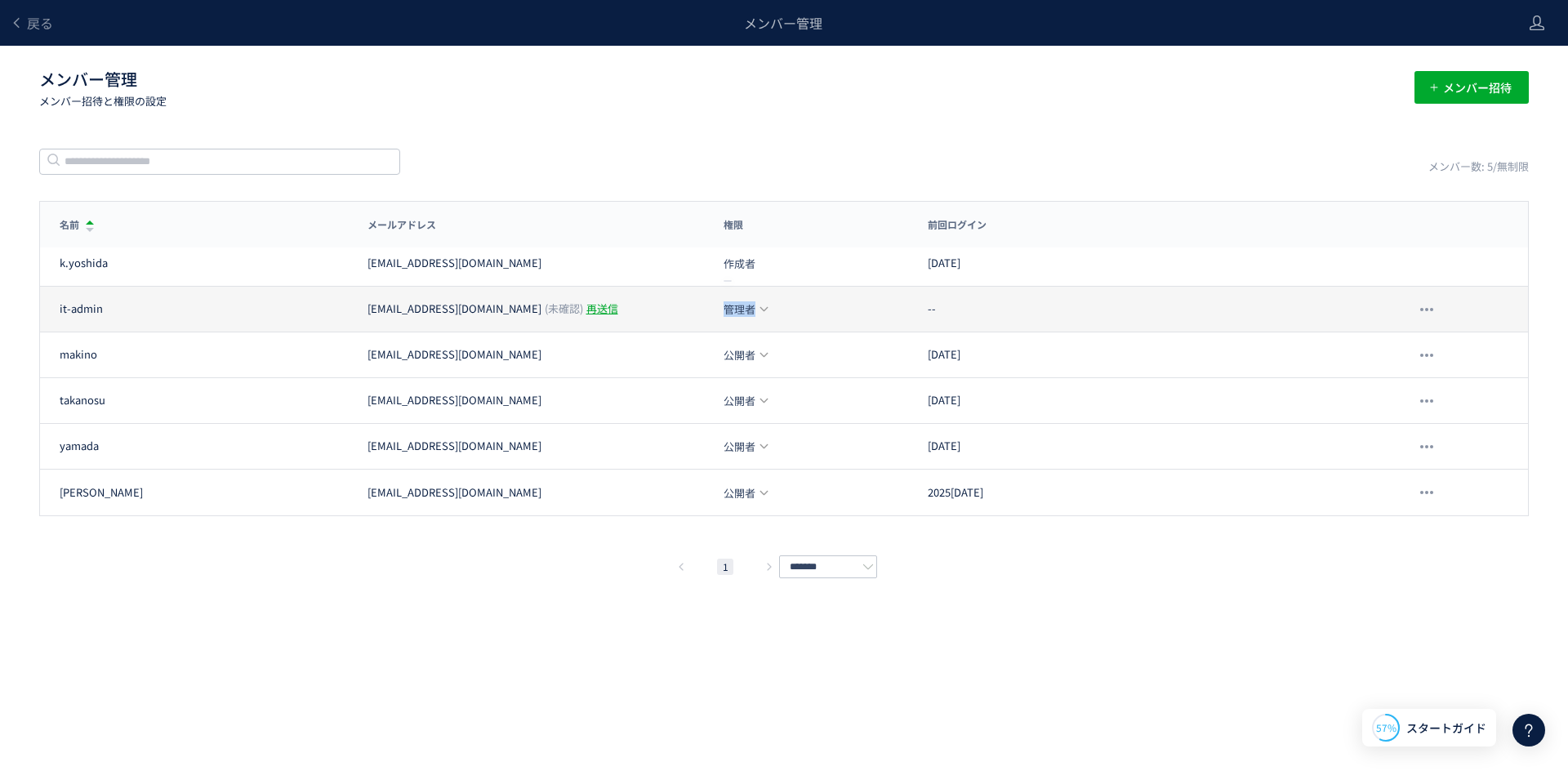 click on "管理者" at bounding box center [739, 309] 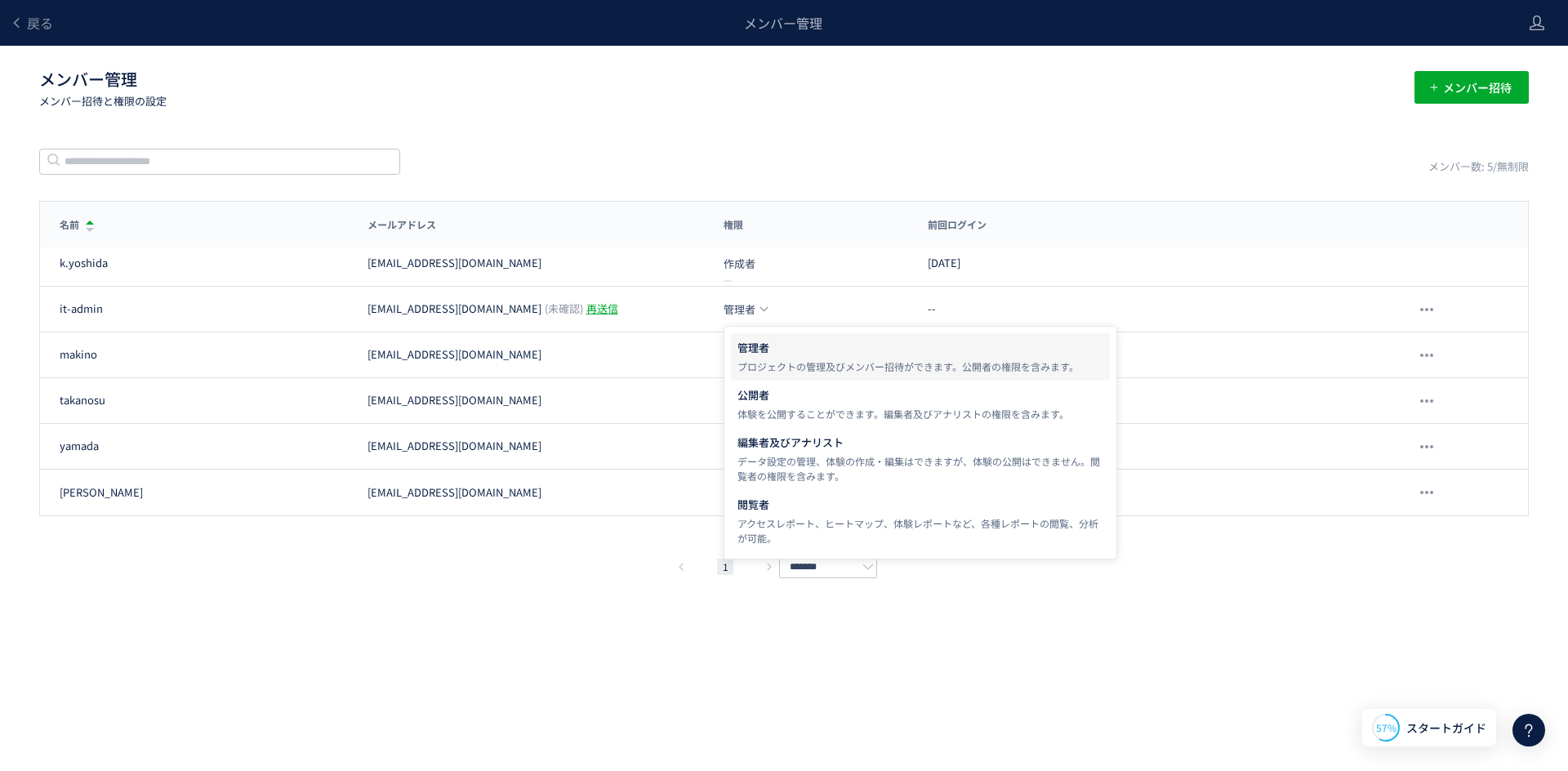 drag, startPoint x: 831, startPoint y: 613, endPoint x: 879, endPoint y: 550, distance: 79.20227 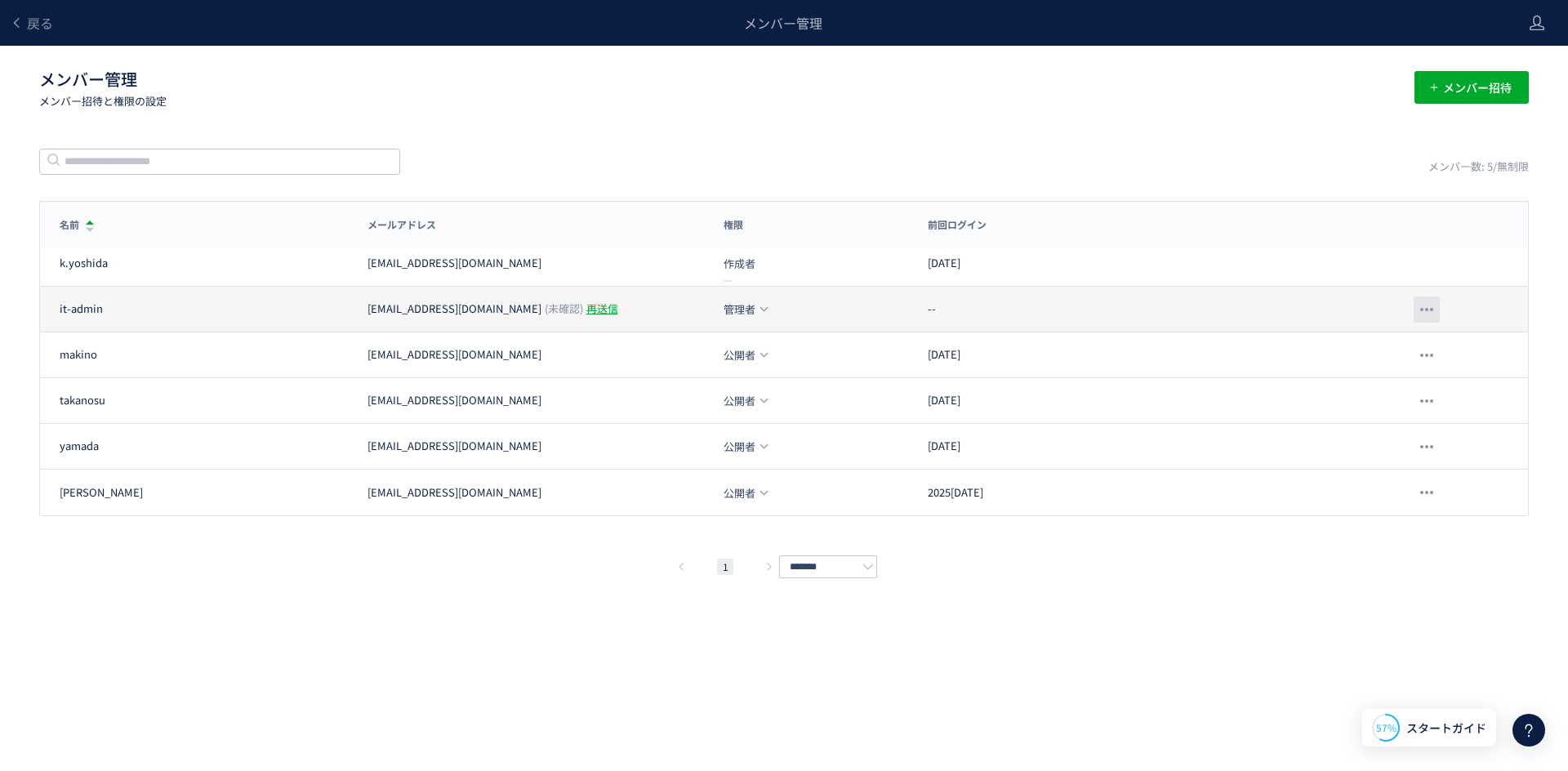 click 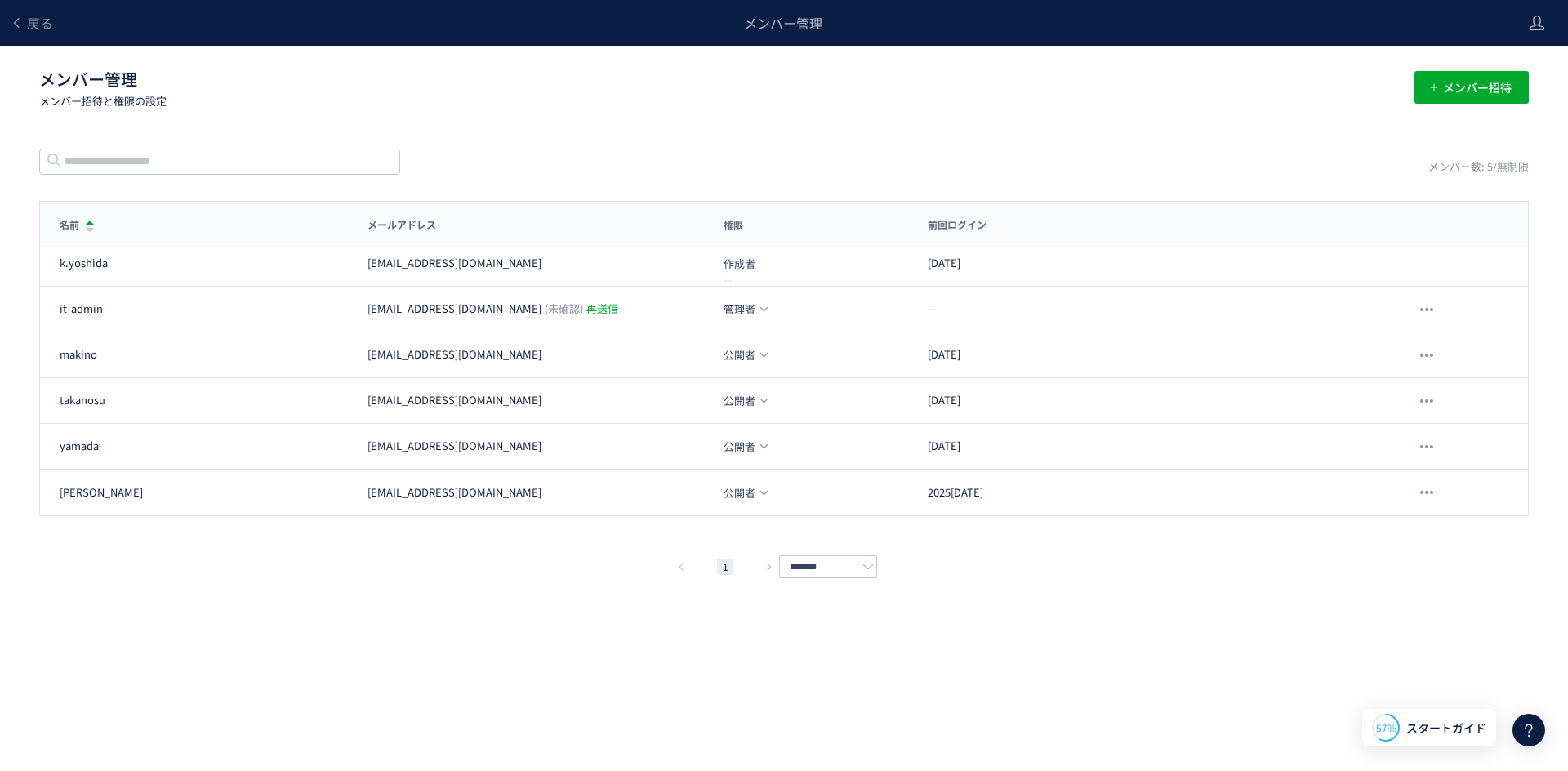 click on "戻る メンバー管理 メンバー管理  メンバー招待と権限の設定 メンバー招待 メンバー数: 5/無制限 名前 メールアドレス 権限 前回ログイン 名前 メールアドレス 権限 前回ログイン [PERSON_NAME] [PERSON_NAME][EMAIL_ADDRESS][DOMAIN_NAME] 作成者 [DATE] it-admin [EMAIL_ADDRESS][DOMAIN_NAME] (未確認) 再送信 管理者 -- makino [EMAIL_ADDRESS][DOMAIN_NAME] 公開者 [DATE] [PERSON_NAME] [PERSON_NAME][EMAIL_ADDRESS][DOMAIN_NAME] 公開者 [DATE] [PERSON_NAME] [PERSON_NAME][EMAIL_ADDRESS][DOMAIN_NAME] 公開者 [DATE] 佐藤 [EMAIL_ADDRESS][DOMAIN_NAME] 公開者 [DATE]  1  ******* メンバー招待 メールアドレス メールアドレスで追加 付与する権限 権限の詳細説明 管理者 プロジェクトの管理及びメンバー招待ができます。公開者の権限を含みます。 公開者 体験を公開することができます。編集者及びアナリストの権限を含みます。 編集者及びアナリスト 閲覧者 キャンセル 招待 削除の確認 キャンセル 削除 キャンセル" 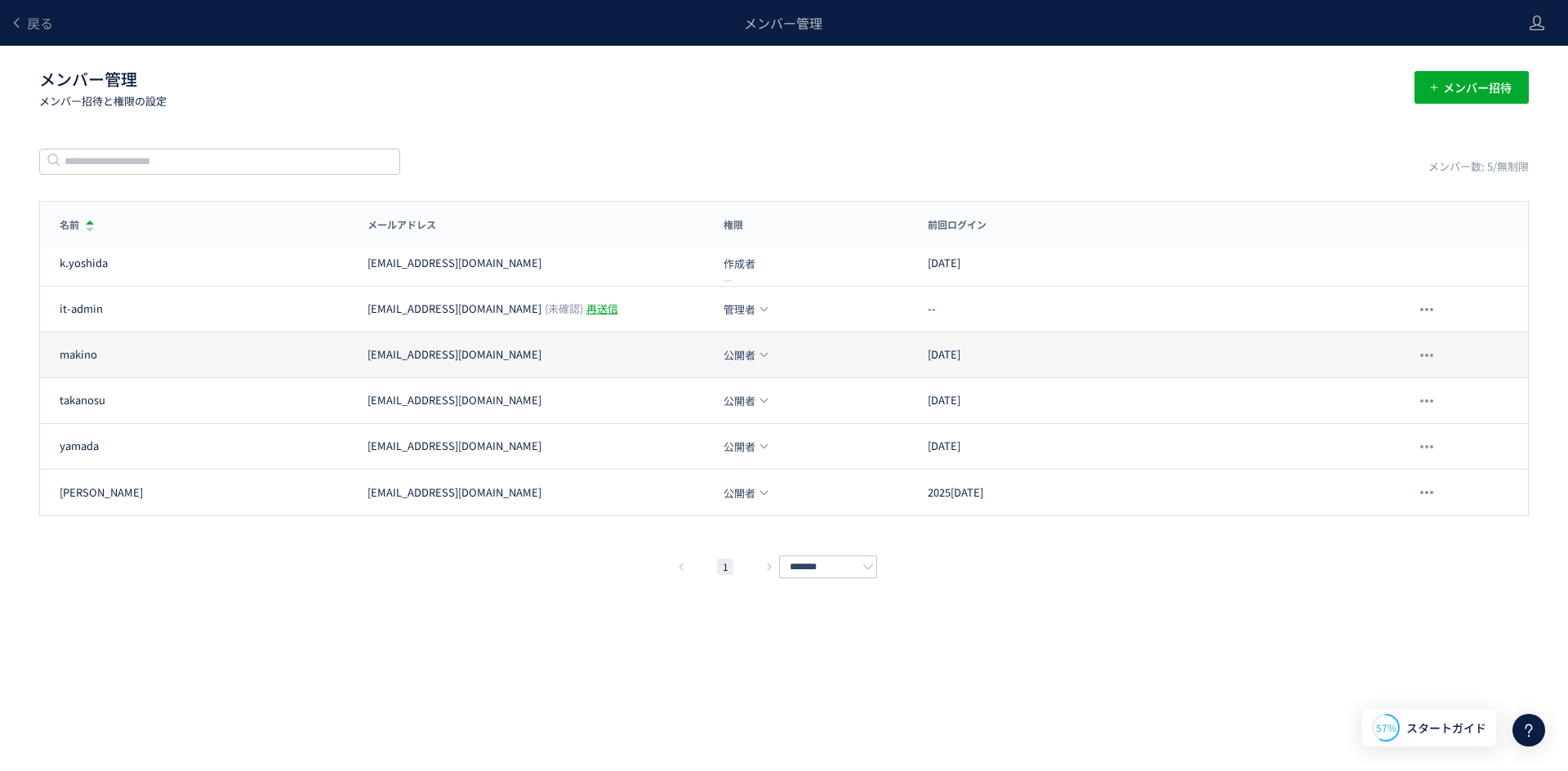 click 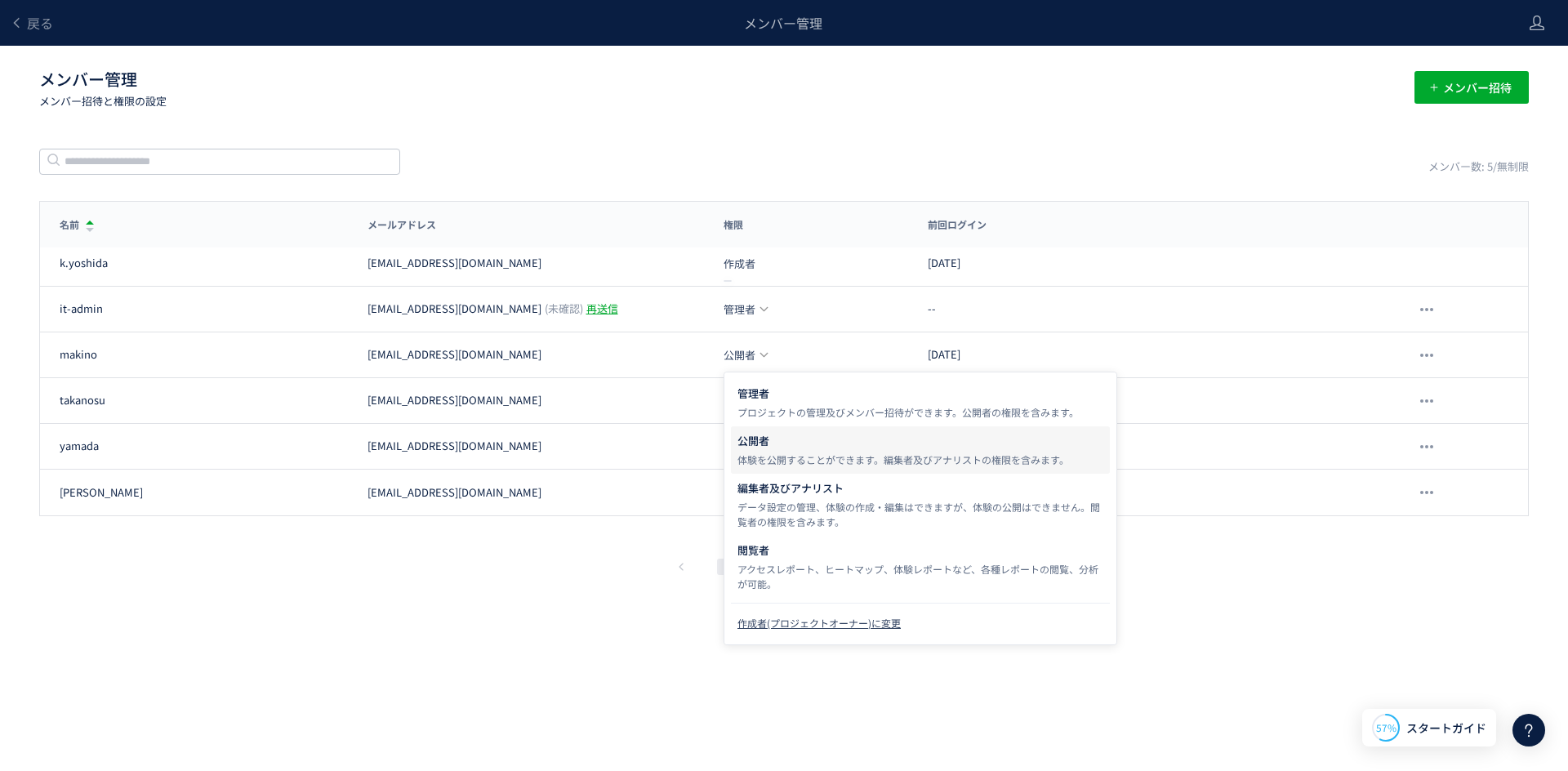 click on "戻る メンバー管理 メンバー管理  メンバー招待と権限の設定 メンバー招待 メンバー数: 5/無制限 名前 メールアドレス 権限 前回ログイン 名前 メールアドレス 権限 前回ログイン [PERSON_NAME] [PERSON_NAME][EMAIL_ADDRESS][DOMAIN_NAME] 作成者 [DATE] it-admin [EMAIL_ADDRESS][DOMAIN_NAME] (未確認) 再送信 管理者 -- makino [EMAIL_ADDRESS][DOMAIN_NAME] 公開者 [DATE] [PERSON_NAME] [PERSON_NAME][EMAIL_ADDRESS][DOMAIN_NAME] 公開者 [DATE] [PERSON_NAME] [PERSON_NAME][EMAIL_ADDRESS][DOMAIN_NAME] 公開者 [DATE] 佐藤 [EMAIL_ADDRESS][DOMAIN_NAME] 公開者 [DATE]  1  ******* メンバー招待 メールアドレス メールアドレスで追加 付与する権限 権限の詳細説明 管理者 プロジェクトの管理及びメンバー招待ができます。公開者の権限を含みます。 公開者 体験を公開することができます。編集者及びアナリストの権限を含みます。 編集者及びアナリスト 閲覧者 キャンセル 招待 削除の確認 キャンセル 削除 キャンセル" 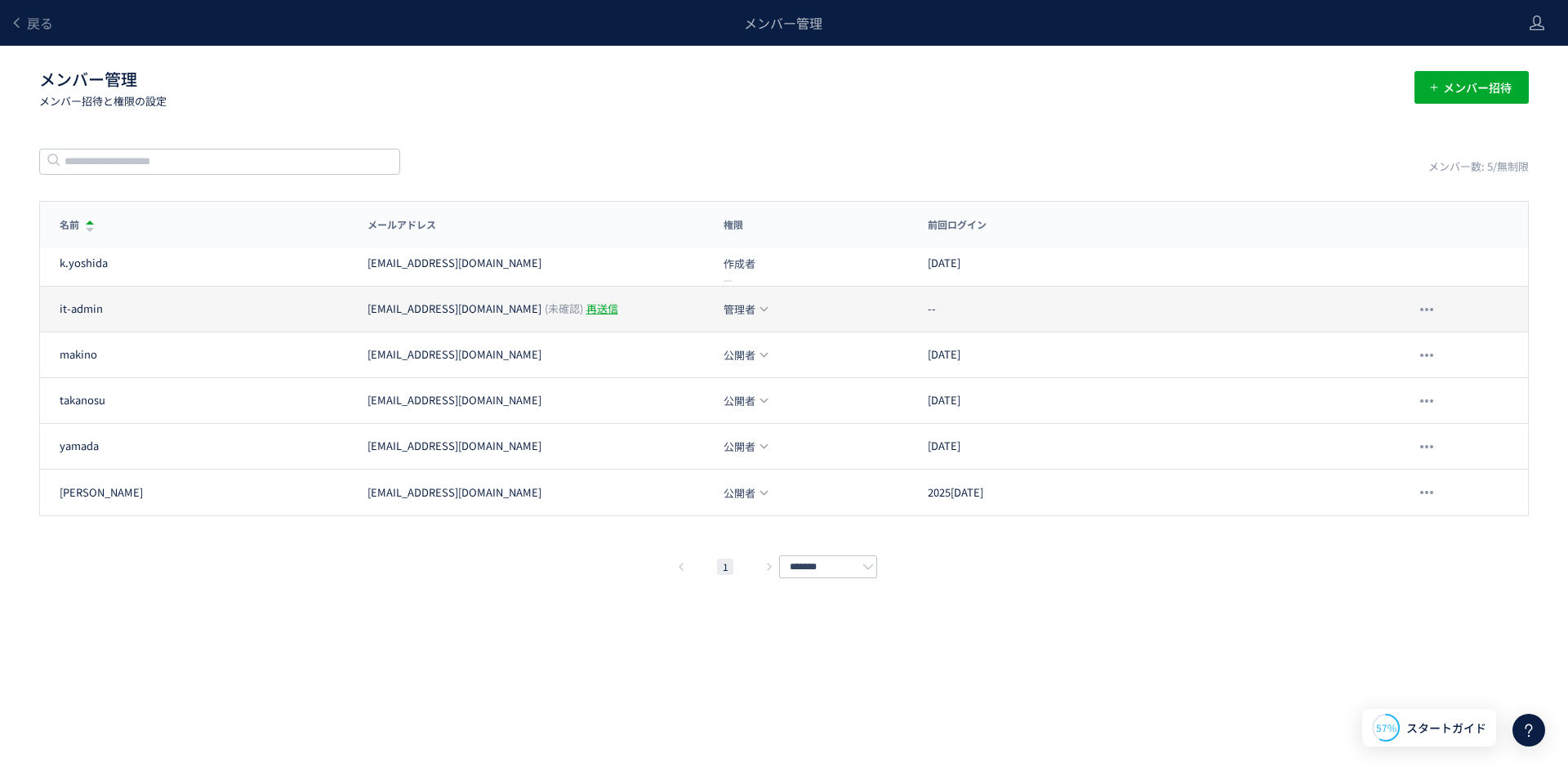 click on "it-admin [EMAIL_ADDRESS][DOMAIN_NAME] (未確認) 再送信 管理者 --" 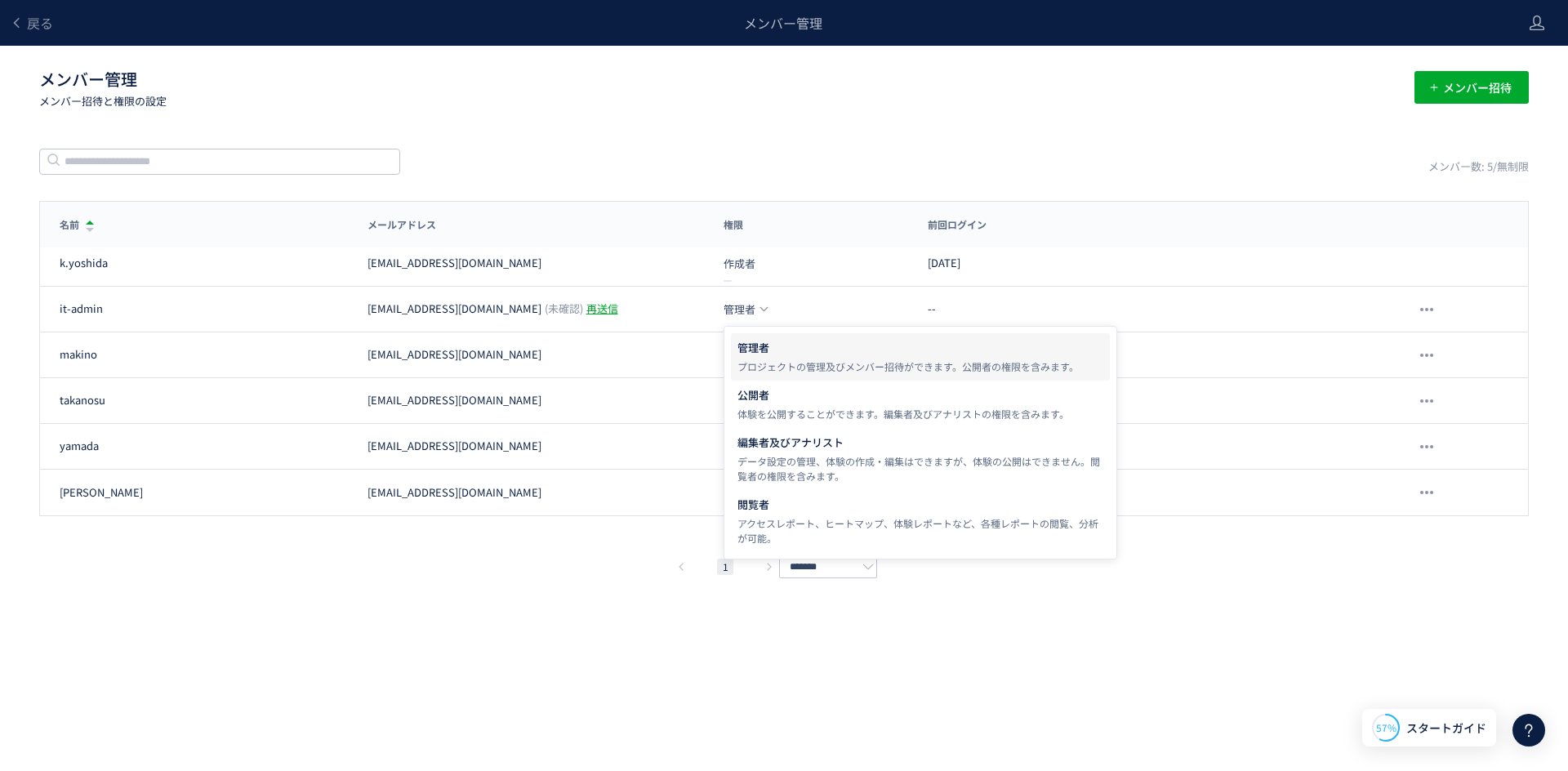 click on "戻る メンバー管理 メンバー管理  メンバー招待と権限の設定 メンバー招待 メンバー数: 5/無制限 名前 メールアドレス 権限 前回ログイン 名前 メールアドレス 権限 前回ログイン [PERSON_NAME] [PERSON_NAME][EMAIL_ADDRESS][DOMAIN_NAME] 作成者 [DATE] it-admin [EMAIL_ADDRESS][DOMAIN_NAME] (未確認) 再送信 管理者 -- makino [EMAIL_ADDRESS][DOMAIN_NAME] 公開者 [DATE] [PERSON_NAME] [PERSON_NAME][EMAIL_ADDRESS][DOMAIN_NAME] 公開者 [DATE] [PERSON_NAME] [PERSON_NAME][EMAIL_ADDRESS][DOMAIN_NAME] 公開者 [DATE] 佐藤 [EMAIL_ADDRESS][DOMAIN_NAME] 公開者 [DATE]  1  ******* メンバー招待 メールアドレス メールアドレスで追加 付与する権限 権限の詳細説明 管理者 プロジェクトの管理及びメンバー招待ができます。公開者の権限を含みます。 公開者 体験を公開することができます。編集者及びアナリストの権限を含みます。 編集者及びアナリスト 閲覧者 キャンセル 招待 削除の確認 キャンセル 削除 スキップ" at bounding box center [784, 386] 